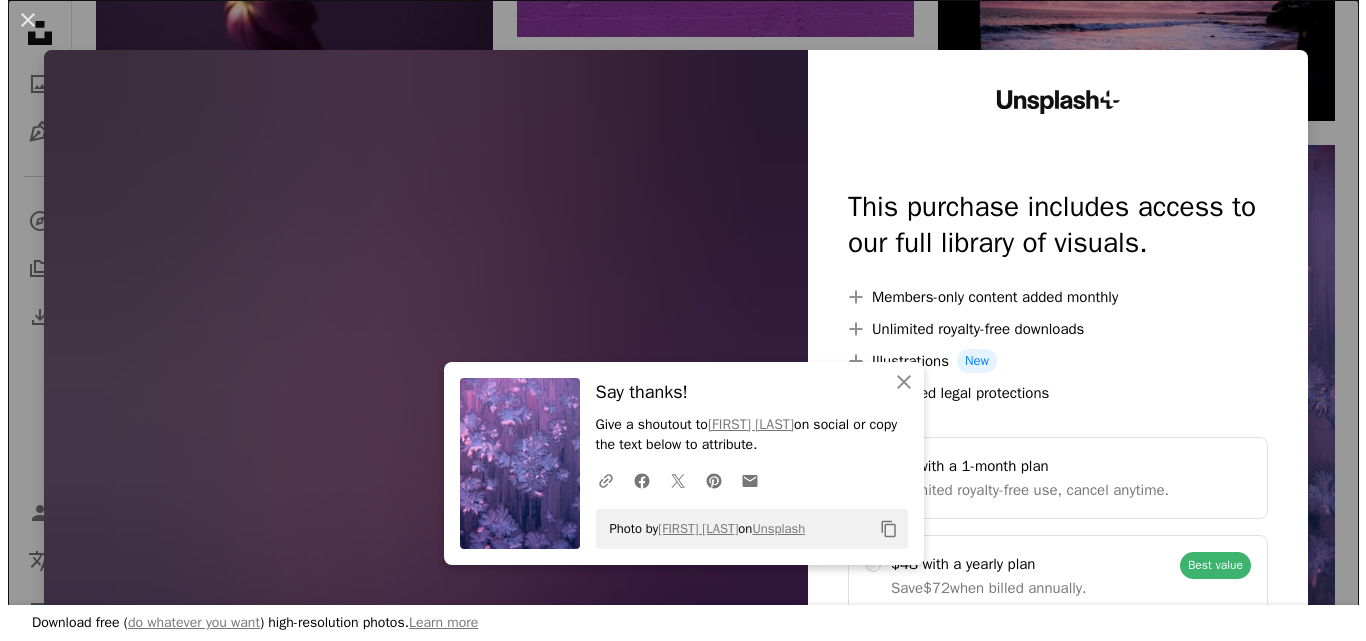 scroll, scrollTop: 3898, scrollLeft: 0, axis: vertical 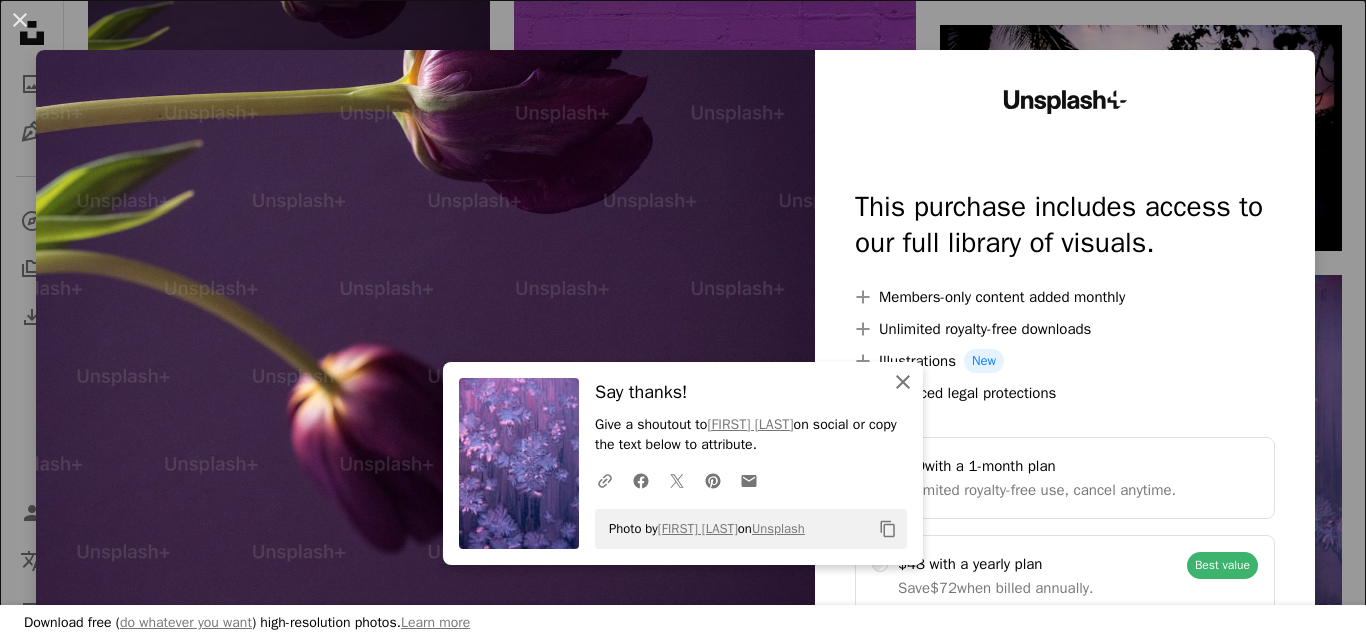 click on "An X shape" 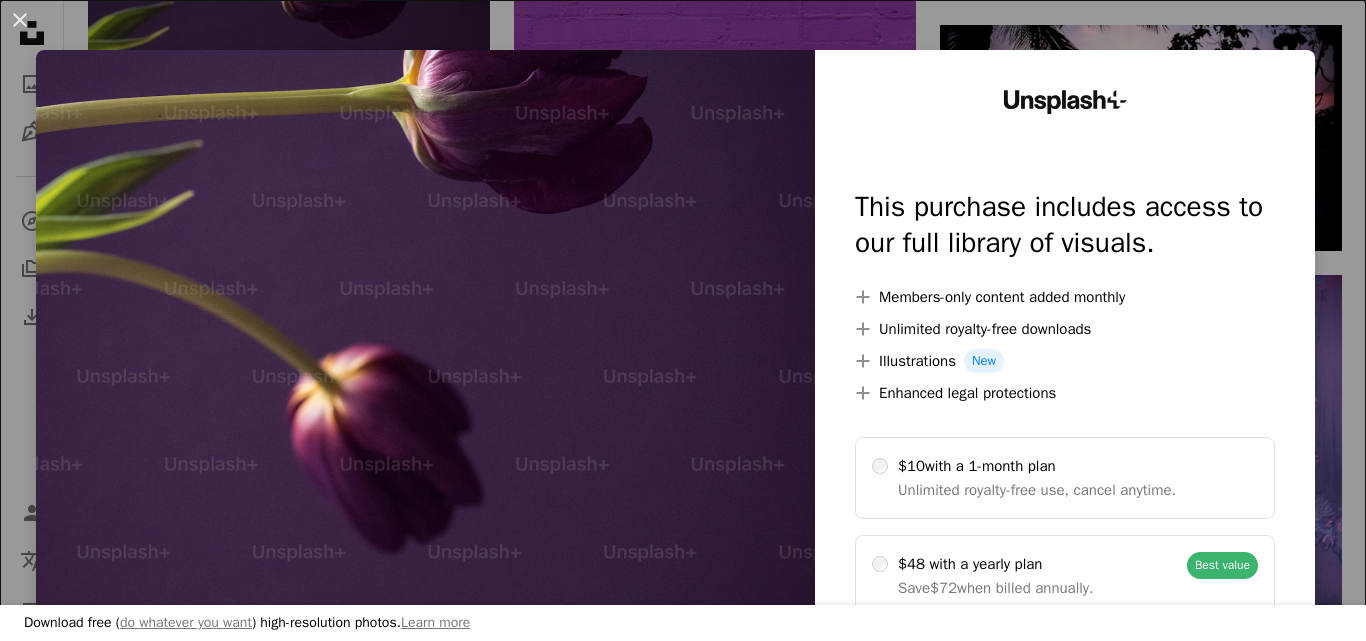 scroll, scrollTop: 100, scrollLeft: 0, axis: vertical 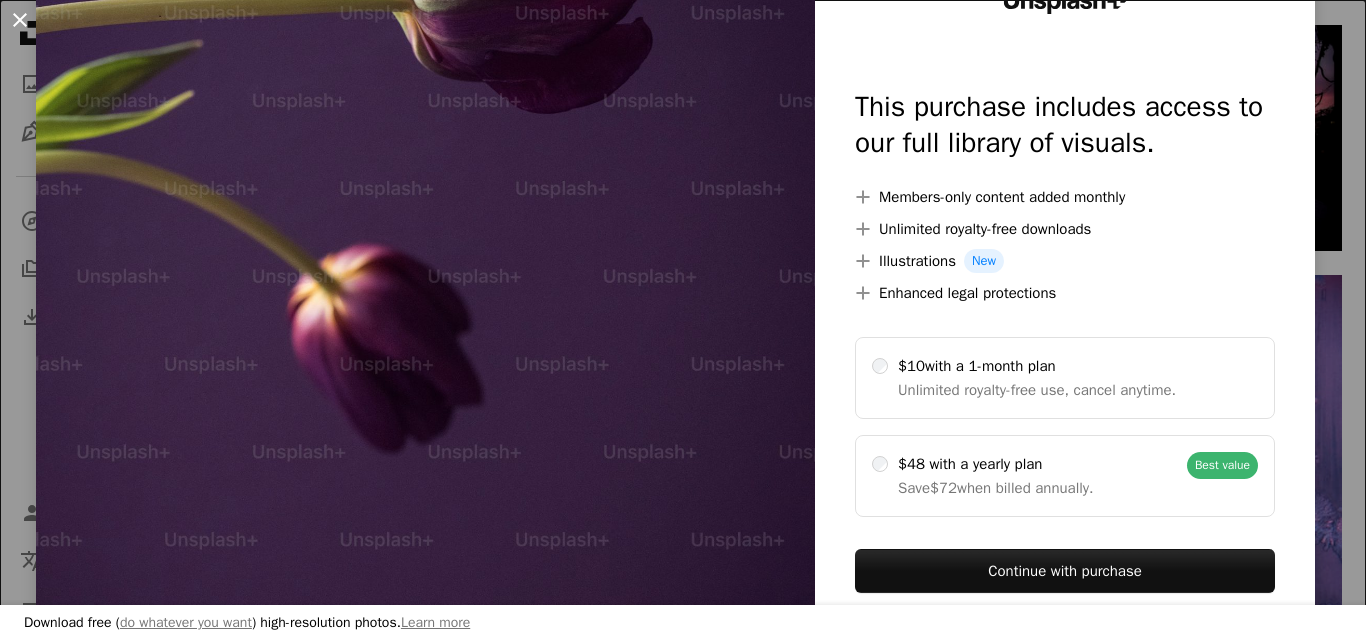 click on "An X shape" at bounding box center (20, 20) 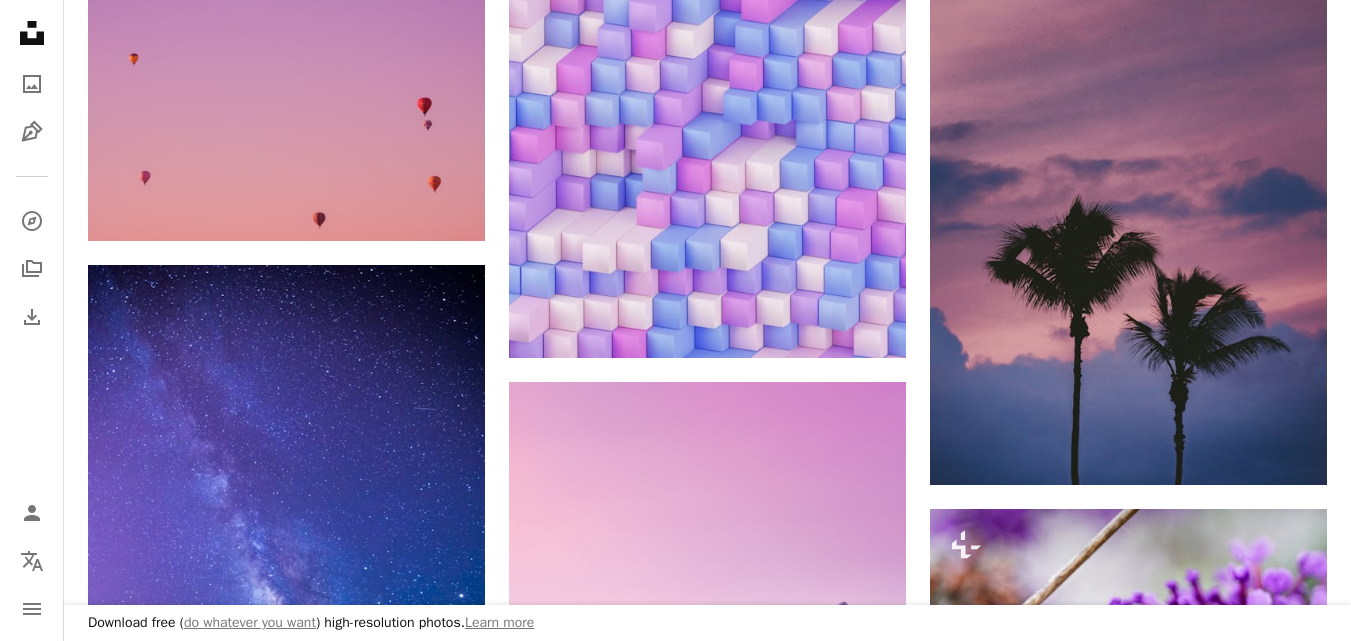 scroll, scrollTop: 4892, scrollLeft: 0, axis: vertical 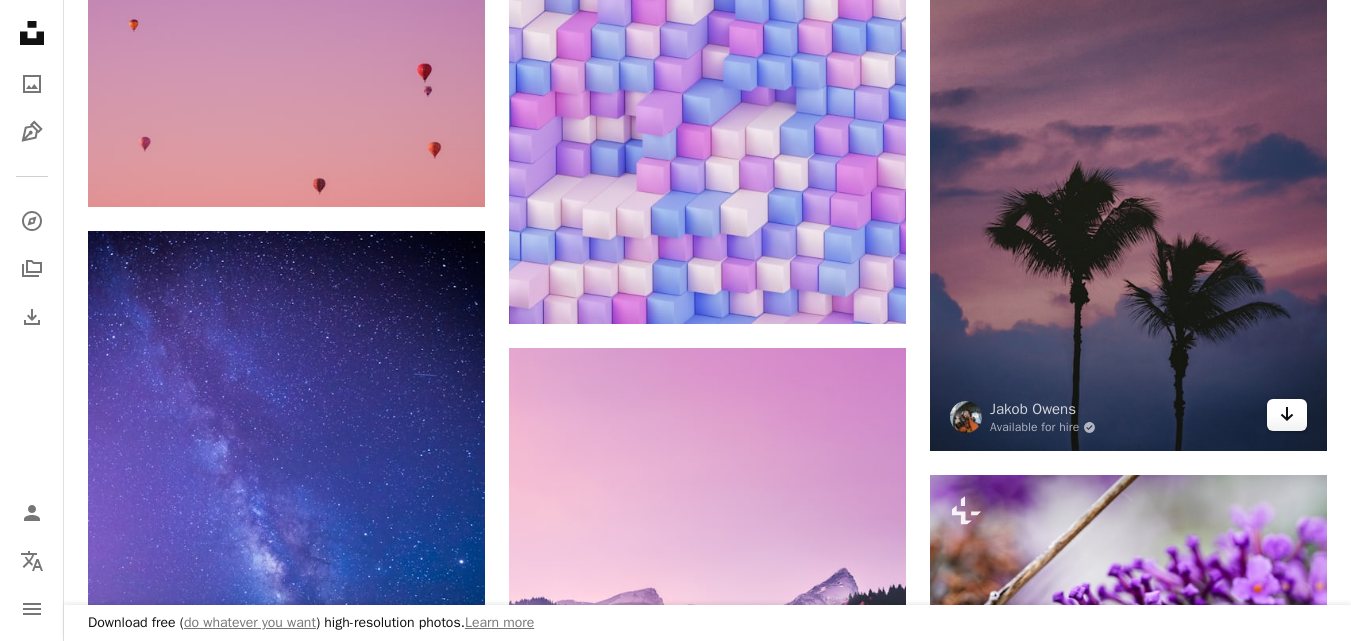 click on "Arrow pointing down" 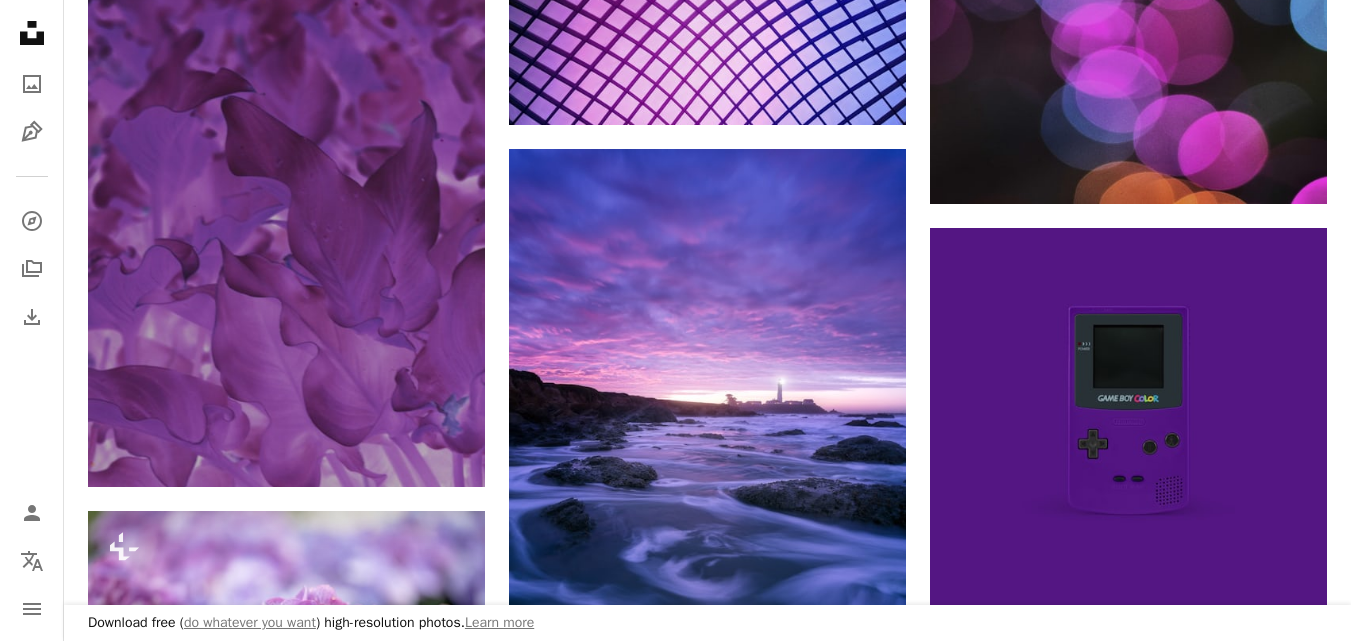 scroll, scrollTop: 8362, scrollLeft: 0, axis: vertical 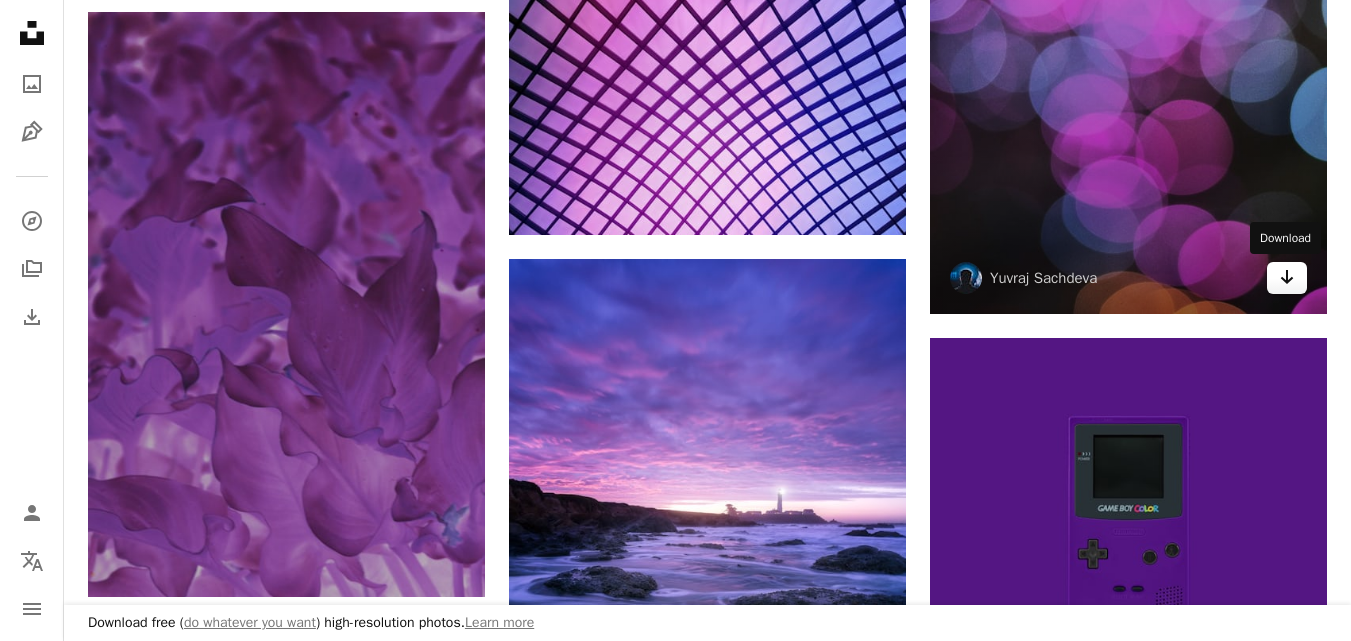 click 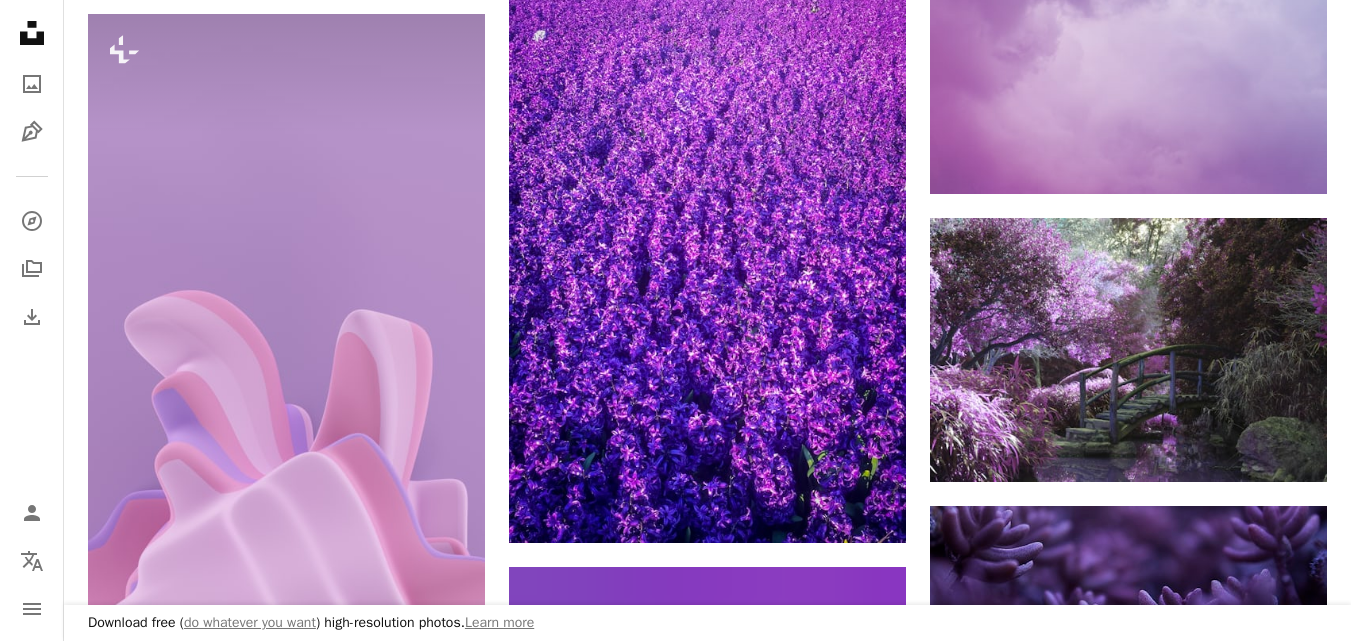 scroll, scrollTop: 10720, scrollLeft: 0, axis: vertical 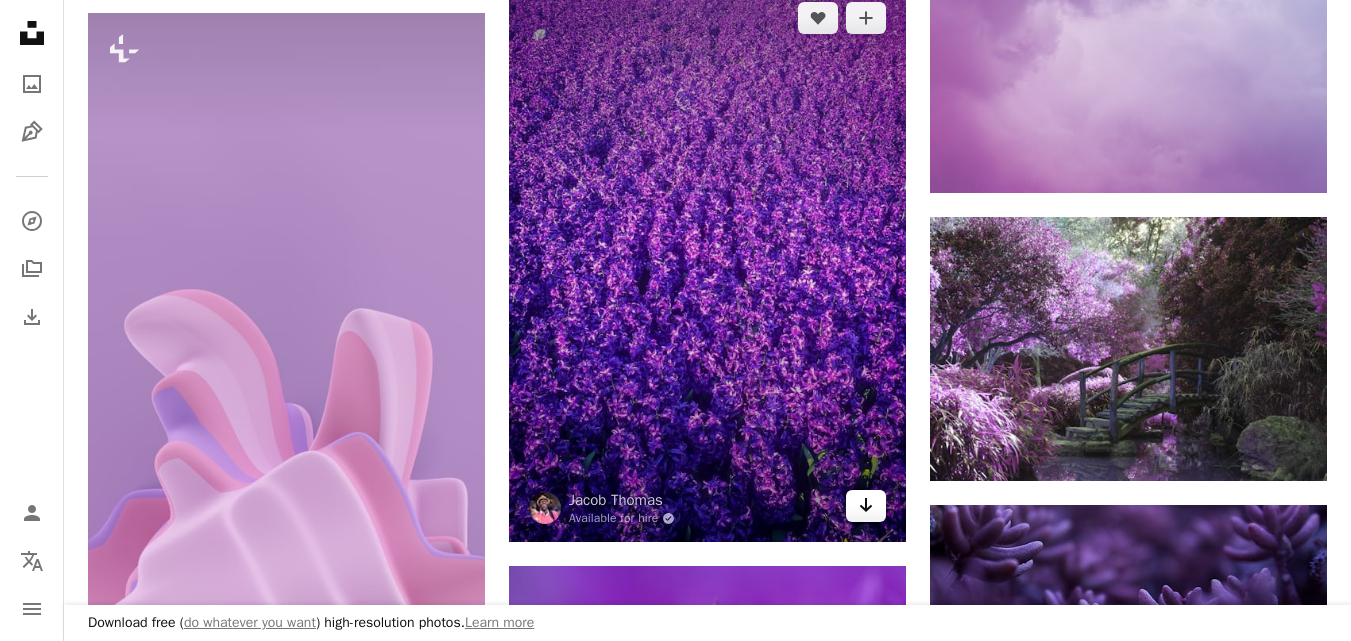 click on "Arrow pointing down" 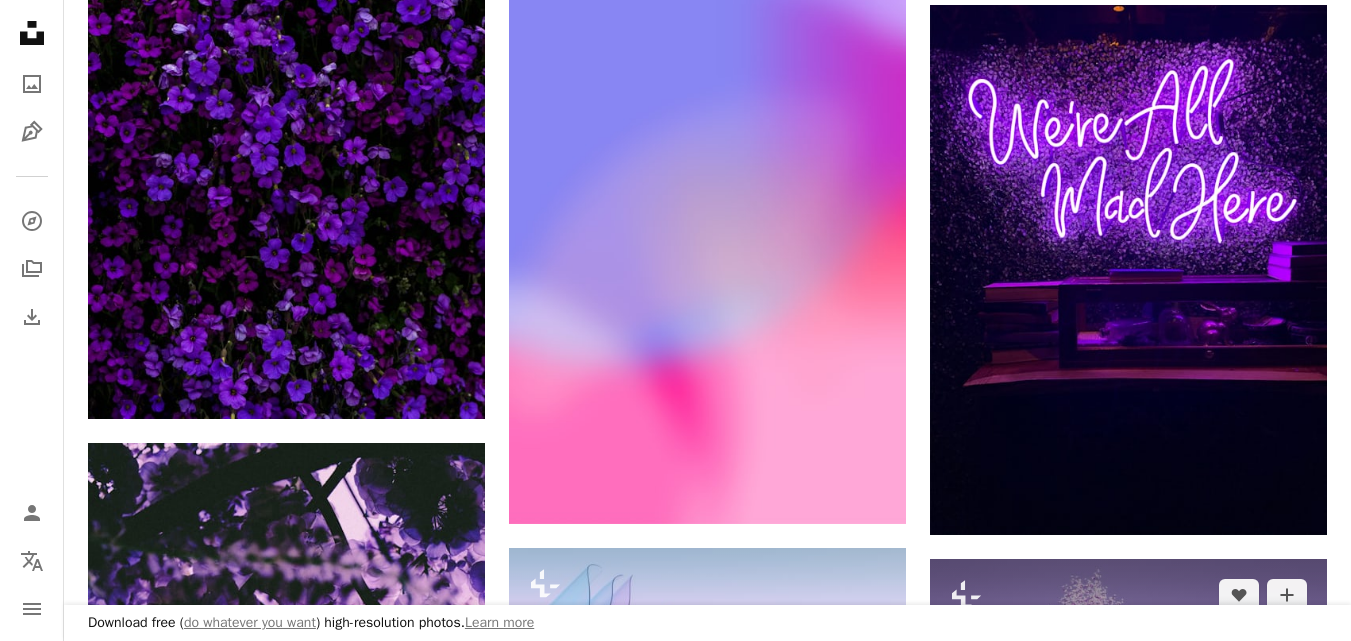 scroll, scrollTop: 15717, scrollLeft: 0, axis: vertical 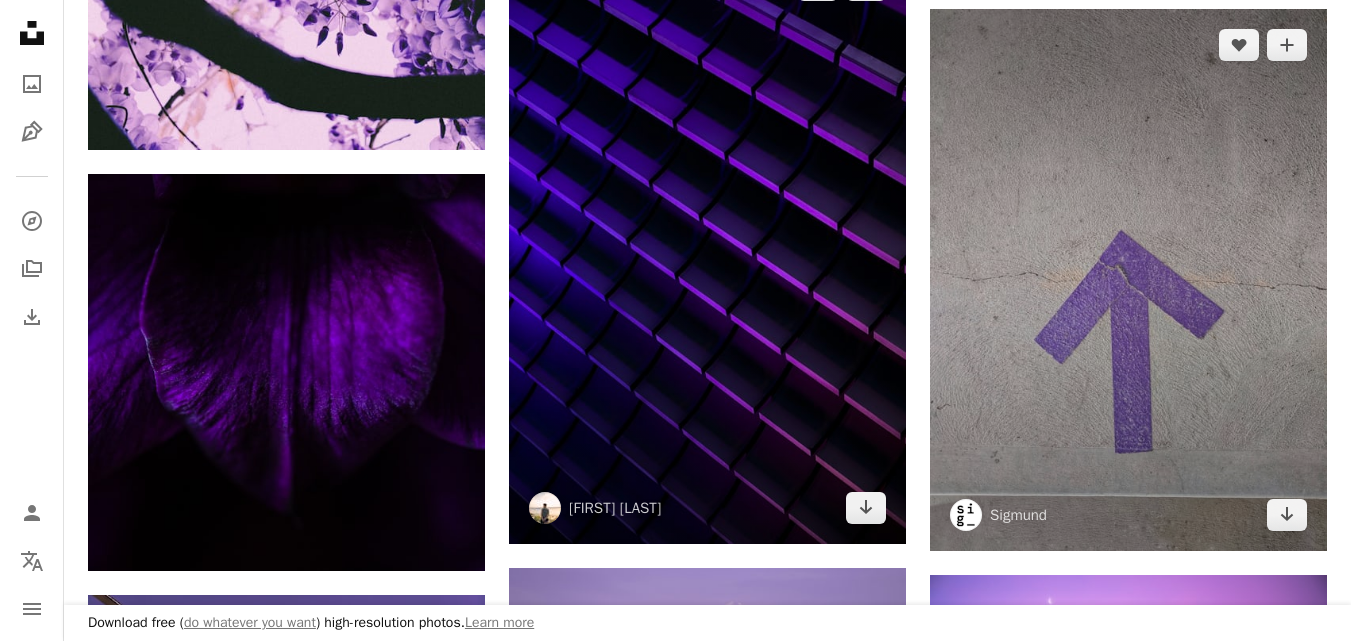 click on "Arrow pointing down" 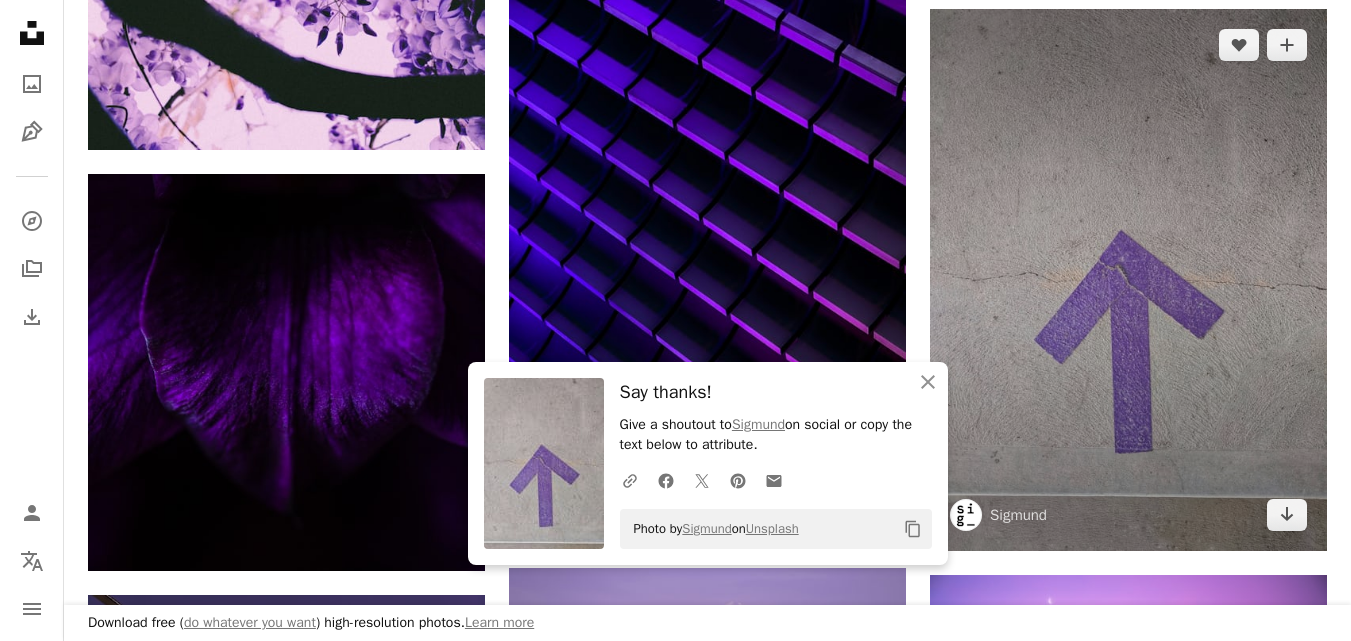 scroll, scrollTop: 16476, scrollLeft: 0, axis: vertical 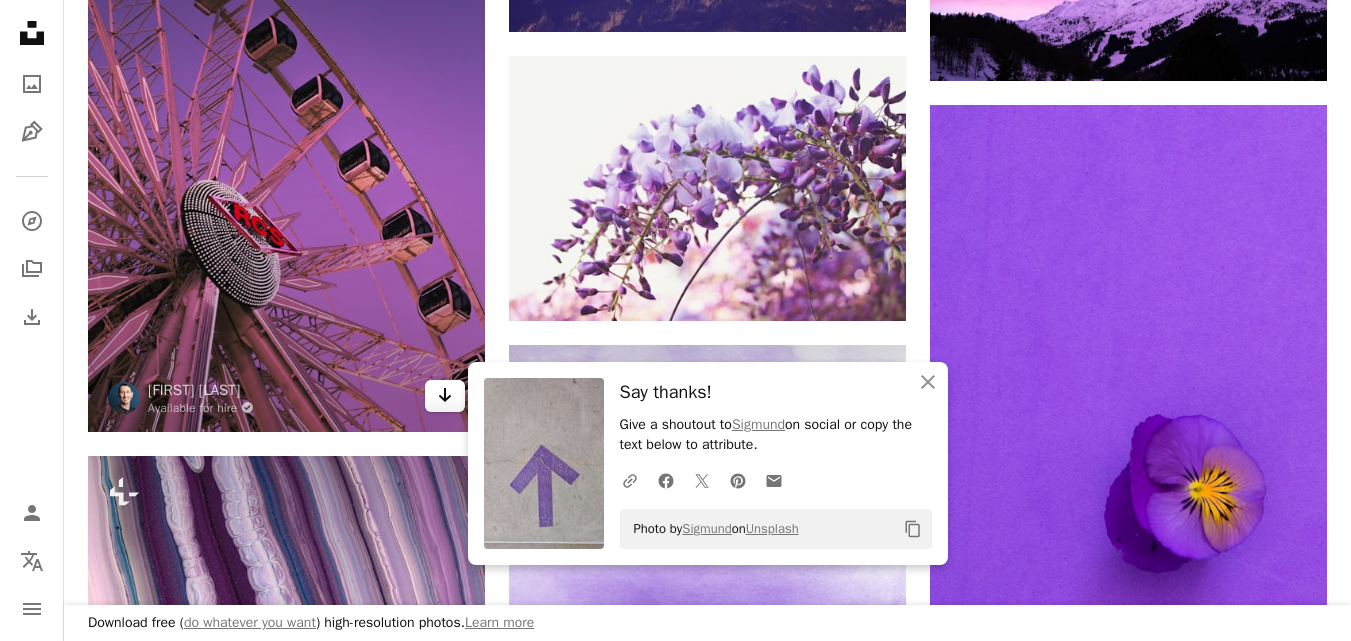 click on "Arrow pointing down" 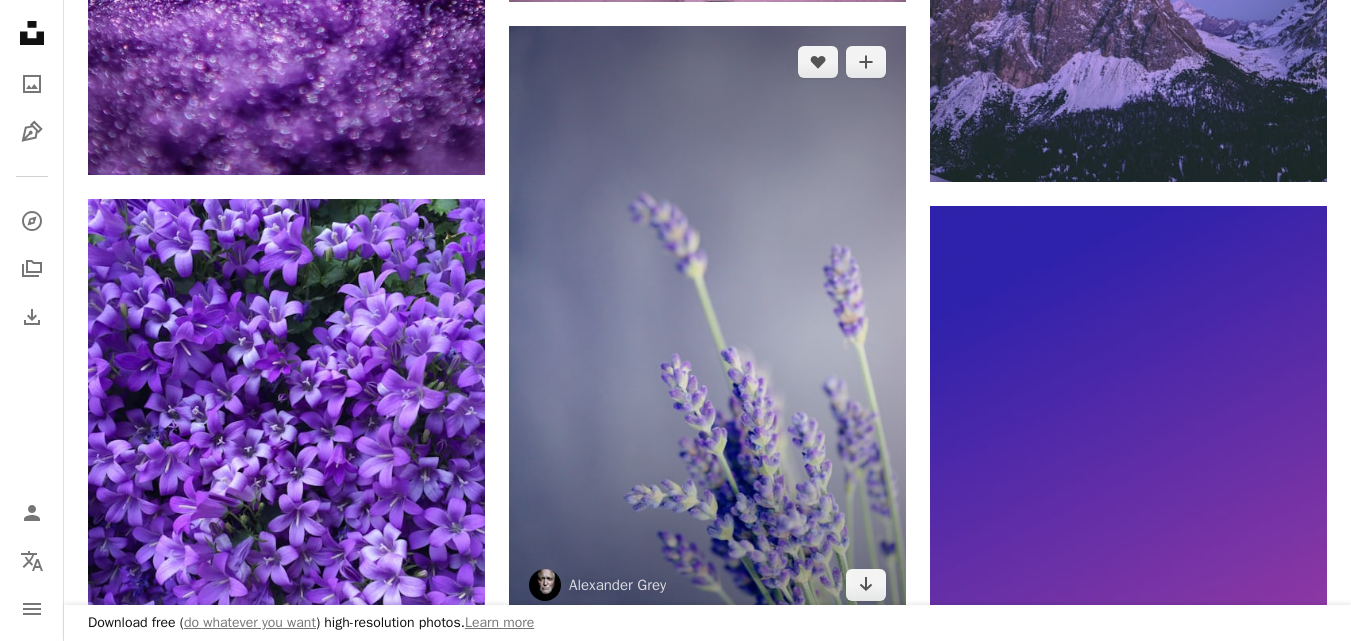 scroll, scrollTop: 19212, scrollLeft: 0, axis: vertical 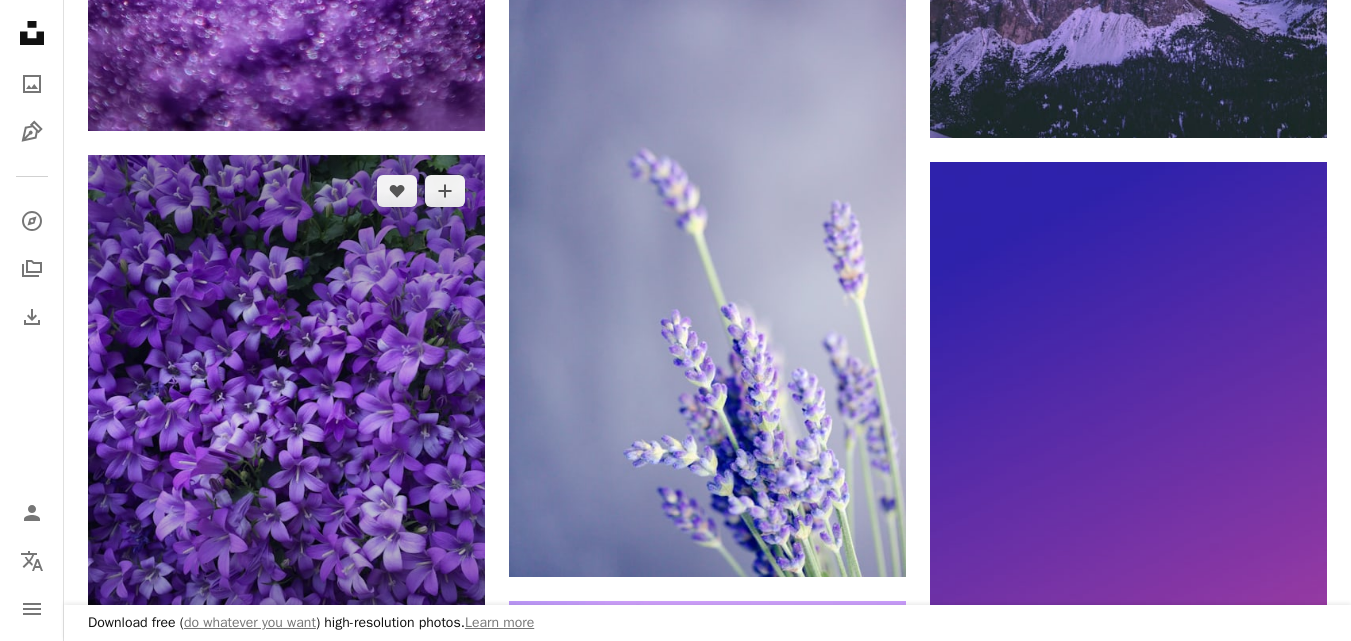 click at bounding box center [286, 420] 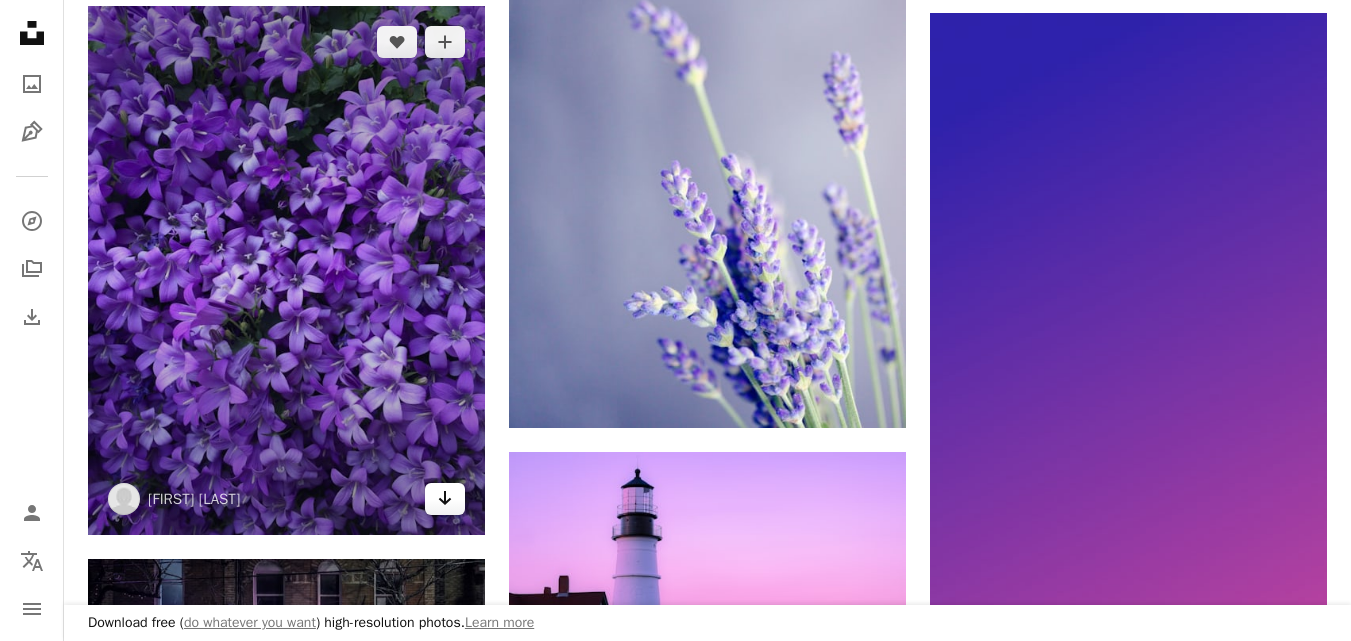 click on "Arrow pointing down" 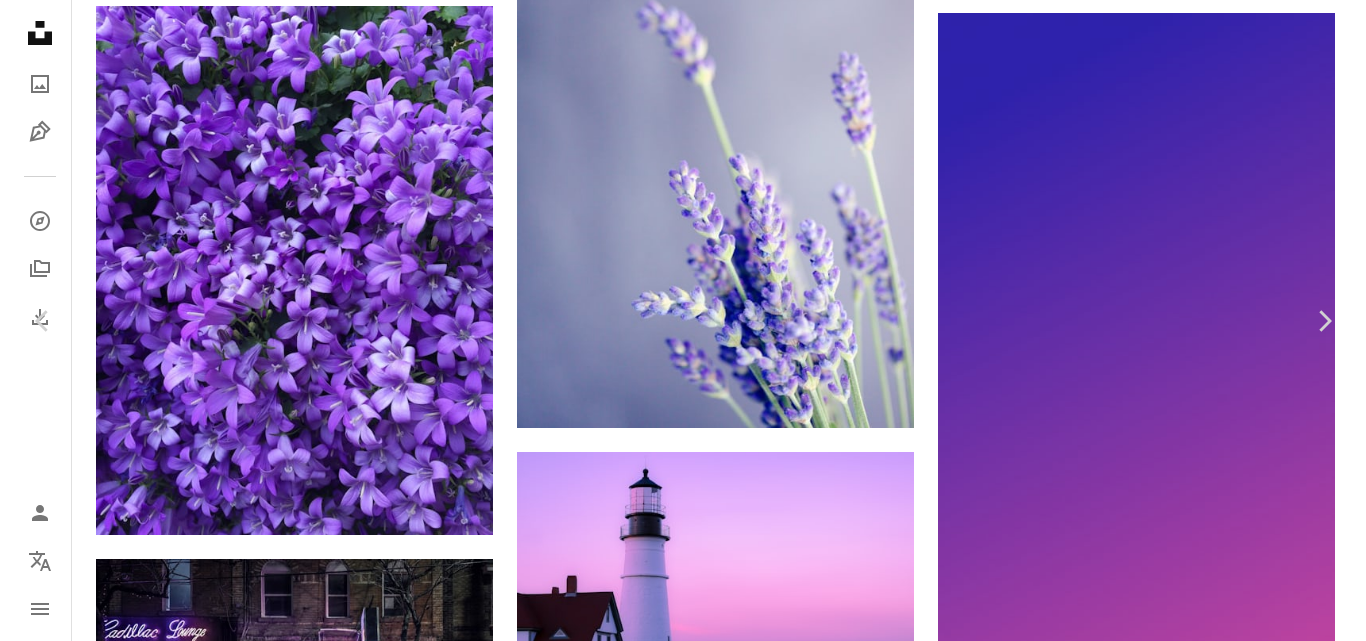 scroll, scrollTop: 20237, scrollLeft: 0, axis: vertical 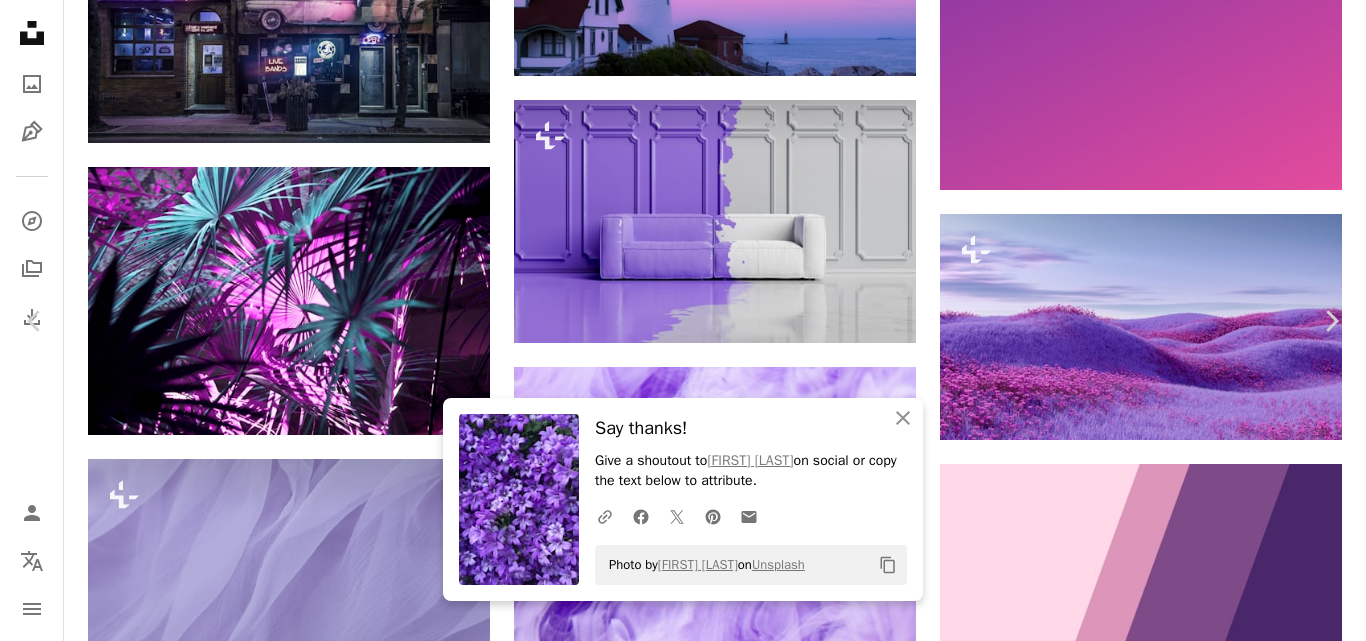 click on "An X shape" at bounding box center (20, 20) 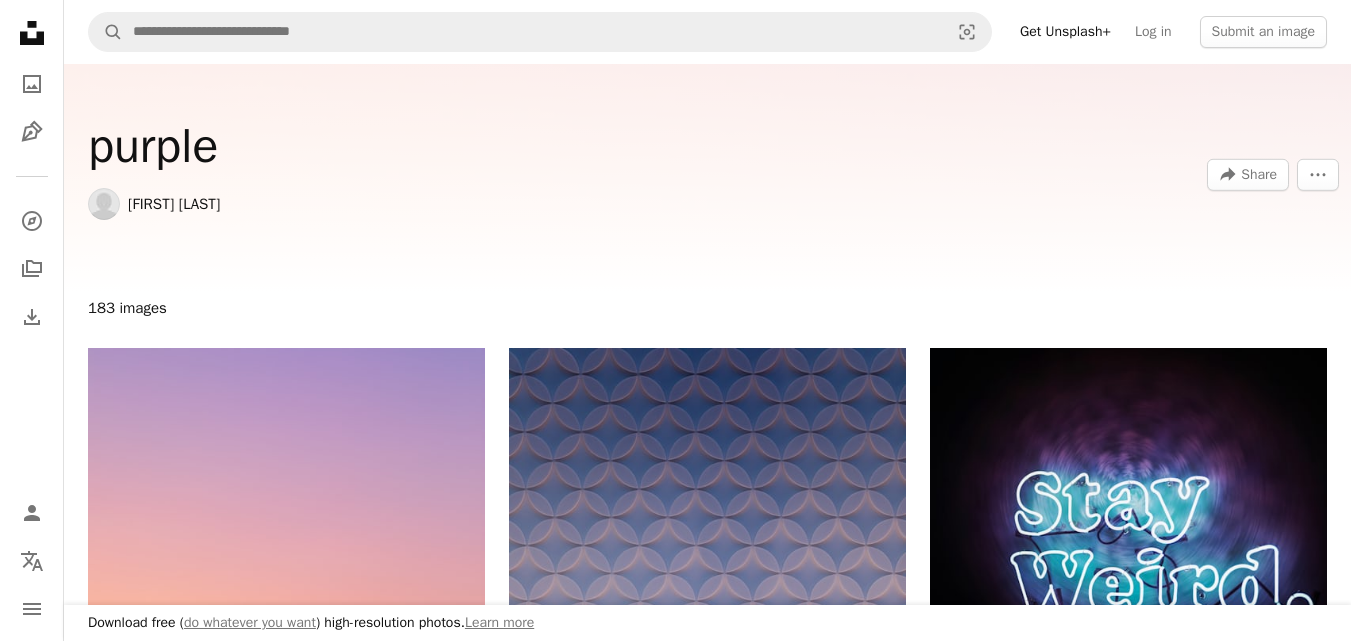 scroll, scrollTop: 5057, scrollLeft: 0, axis: vertical 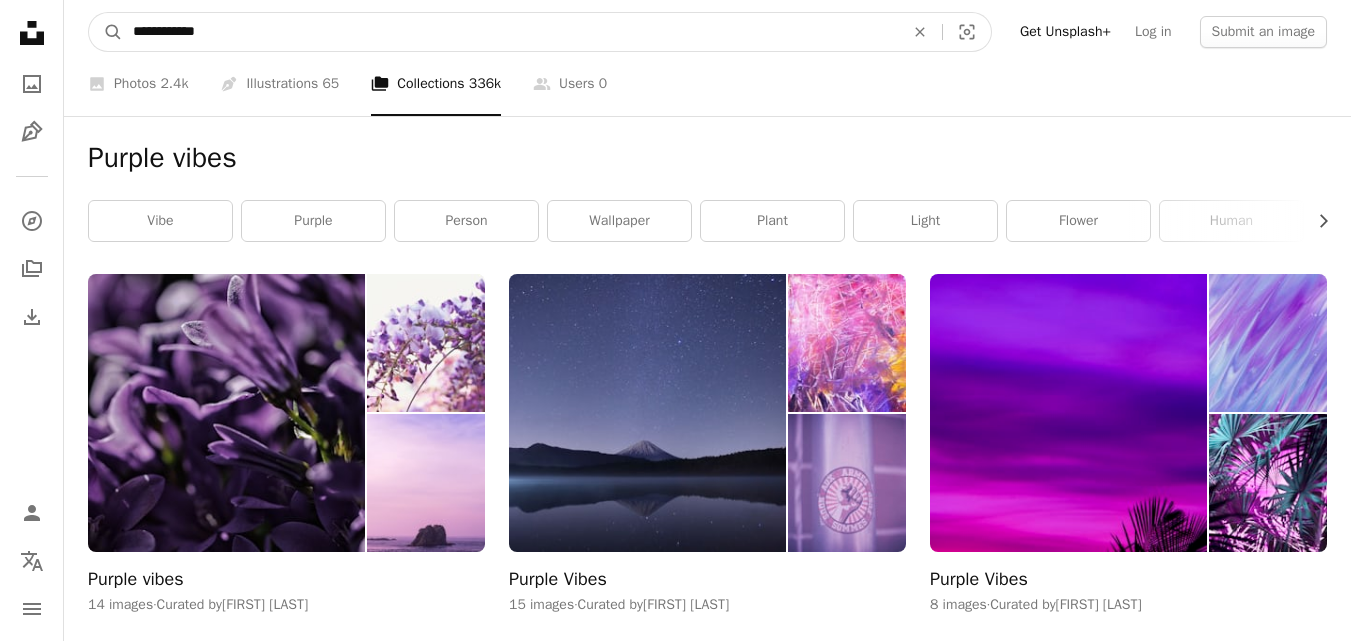 click on "**********" at bounding box center (510, 32) 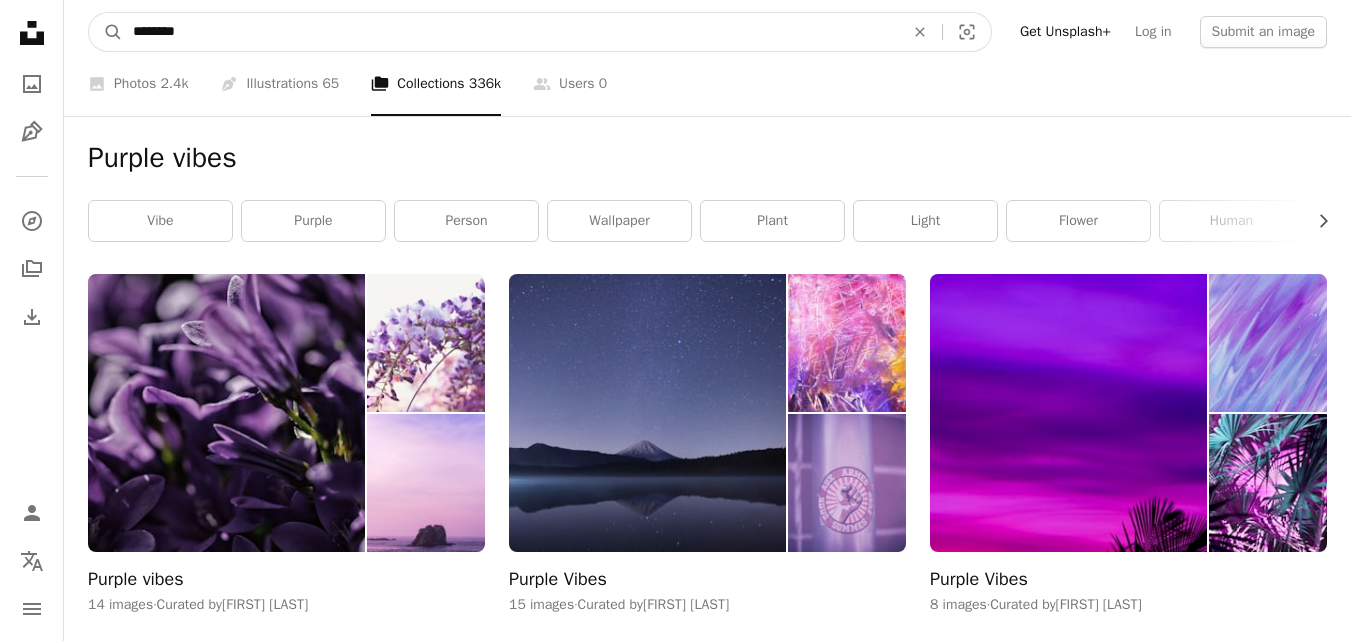 type on "*******" 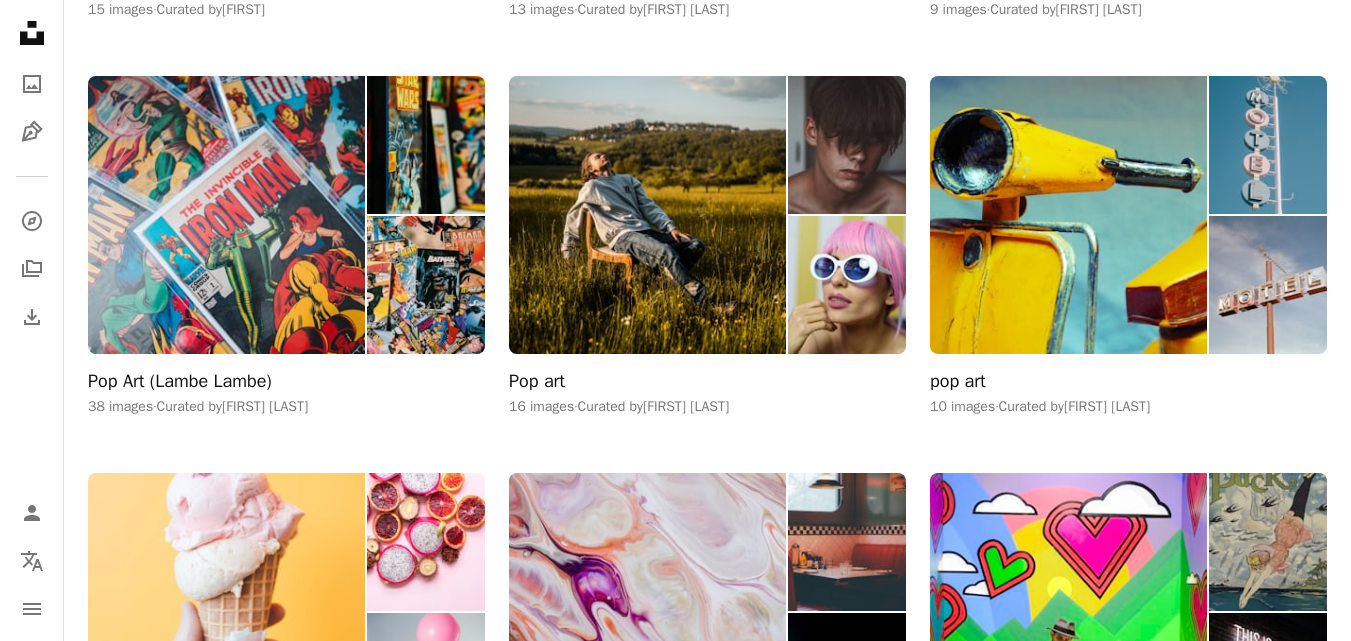 scroll, scrollTop: 5608, scrollLeft: 0, axis: vertical 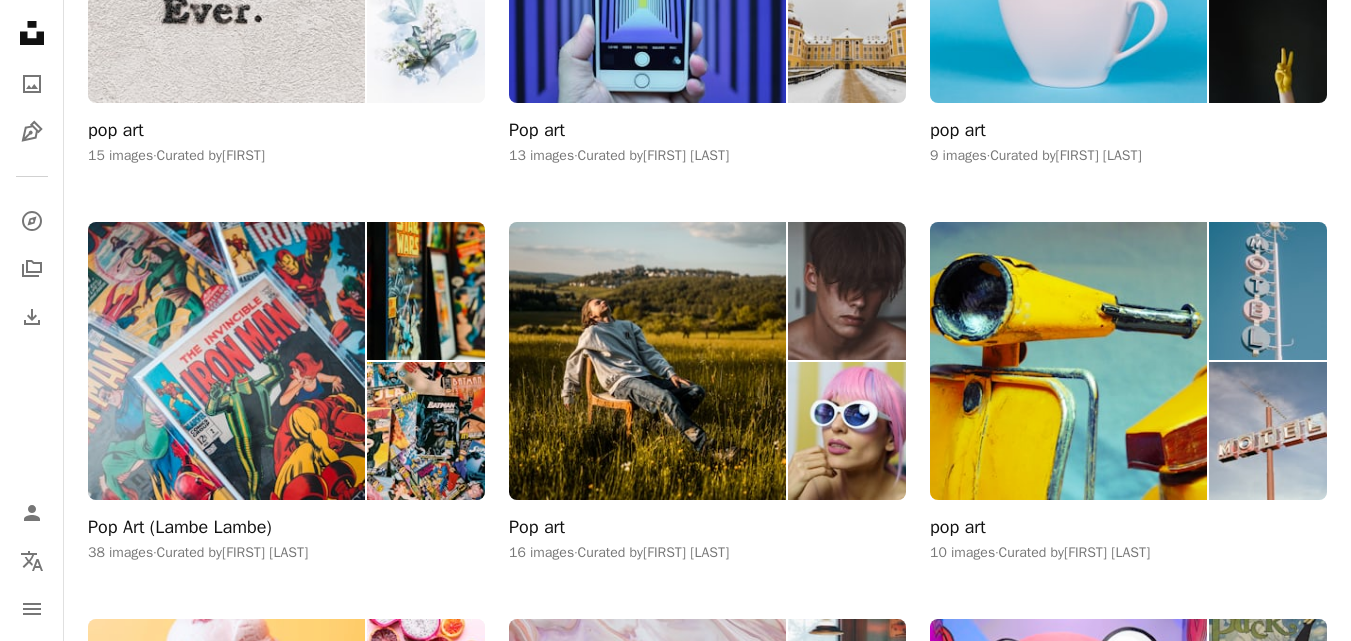 click on "Pop Art (Lambe Lambe) 38 images  ·  Curated by  Arte Destaque" at bounding box center [286, 392] 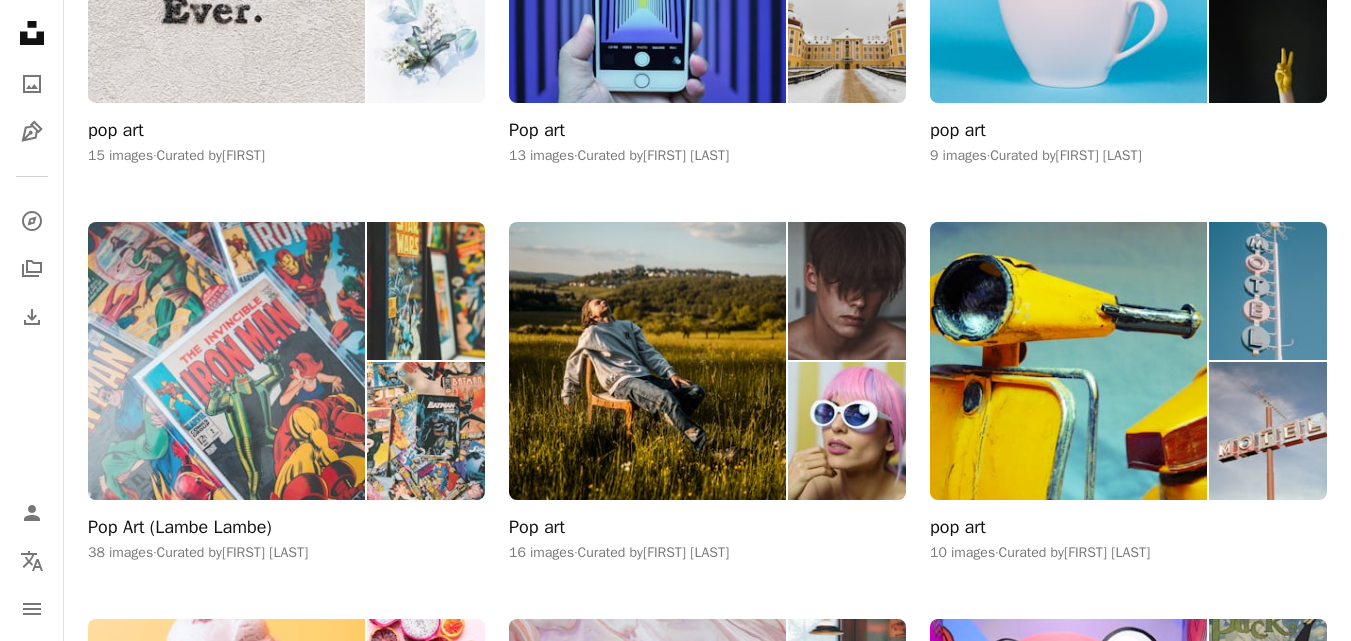 click on "Pop Art (Lambe Lambe)" at bounding box center (180, 528) 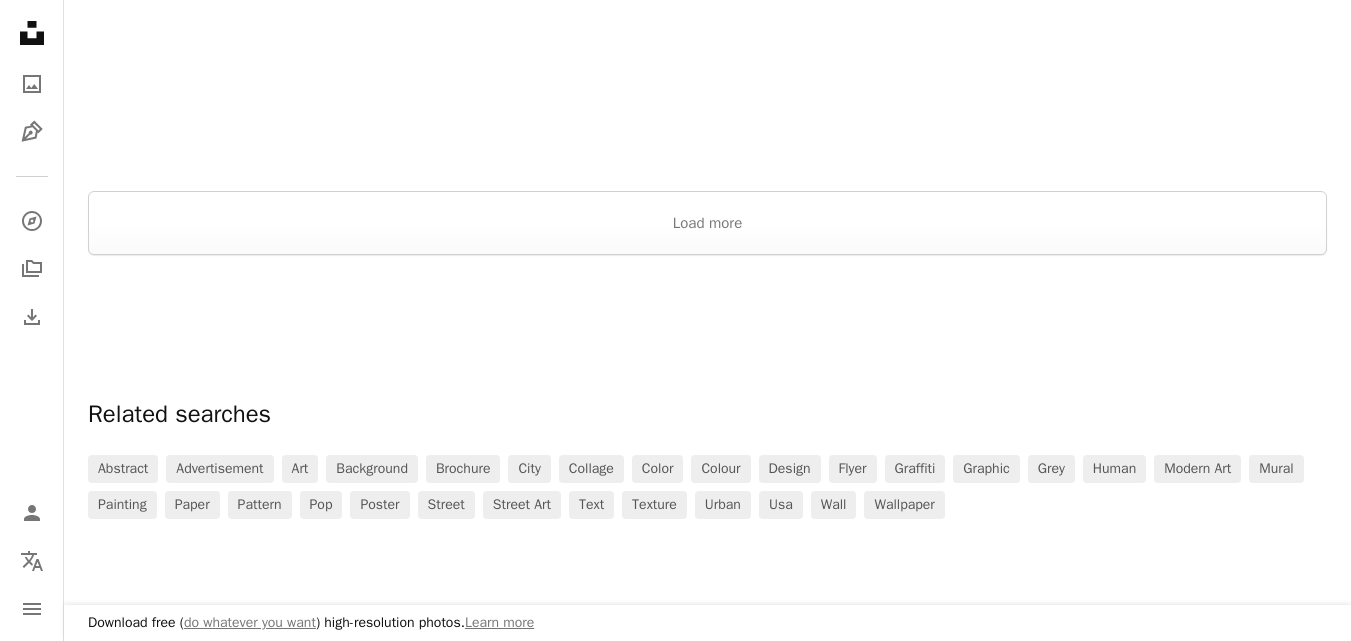 scroll, scrollTop: 4440, scrollLeft: 0, axis: vertical 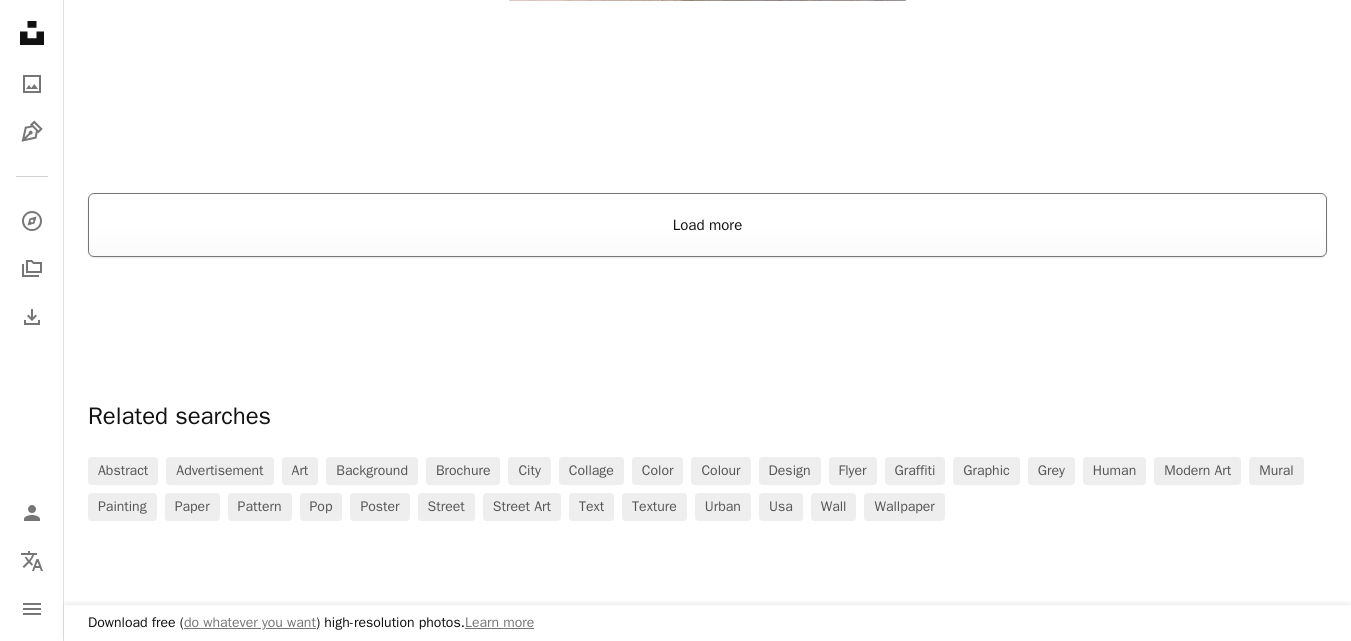 drag, startPoint x: 682, startPoint y: 192, endPoint x: 677, endPoint y: 210, distance: 18.681541 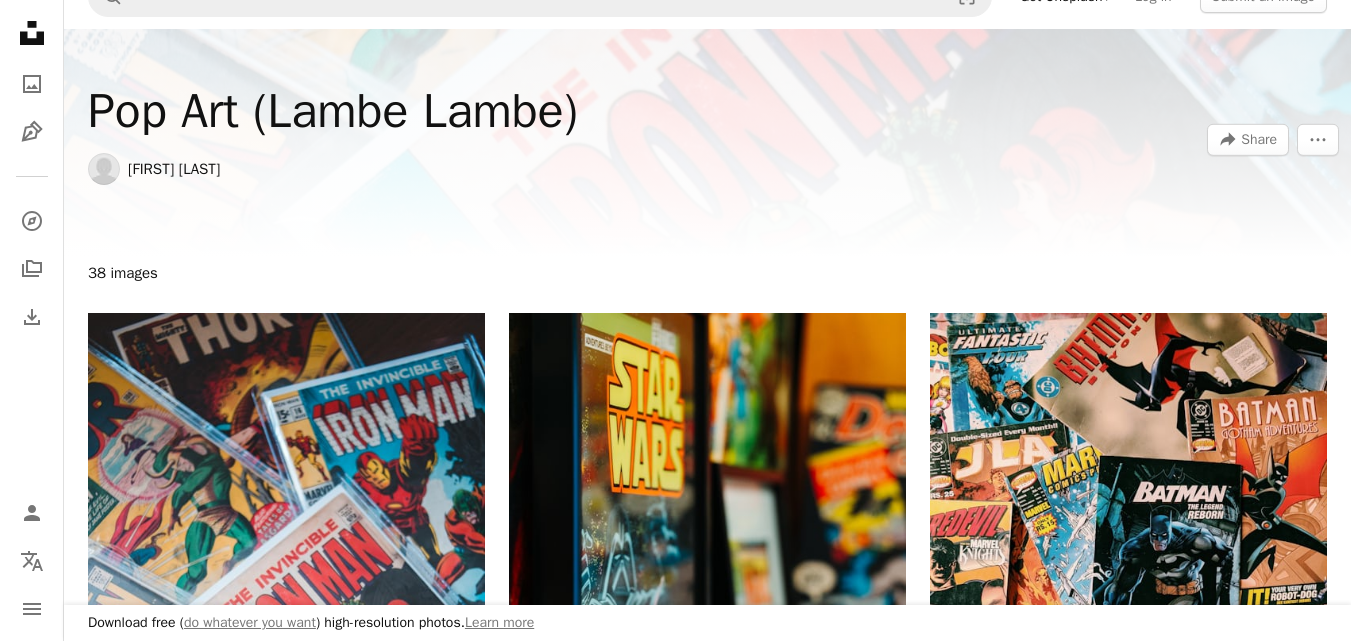scroll, scrollTop: 0, scrollLeft: 0, axis: both 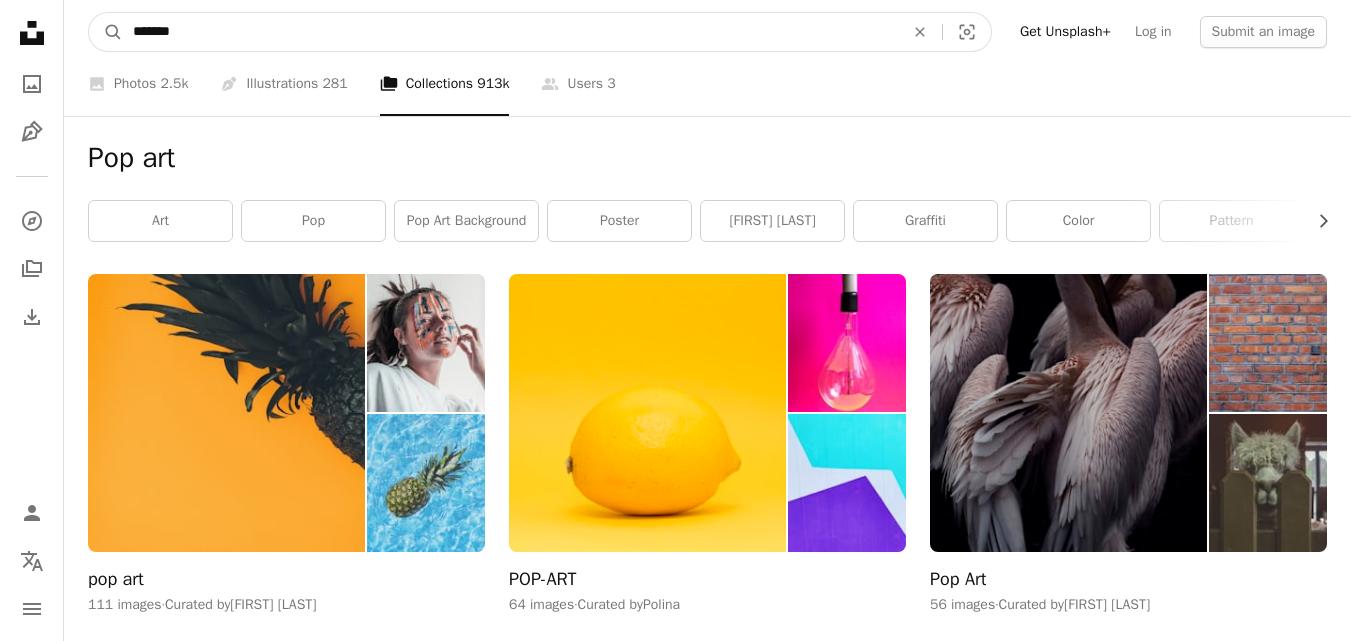 click on "*******" at bounding box center [510, 32] 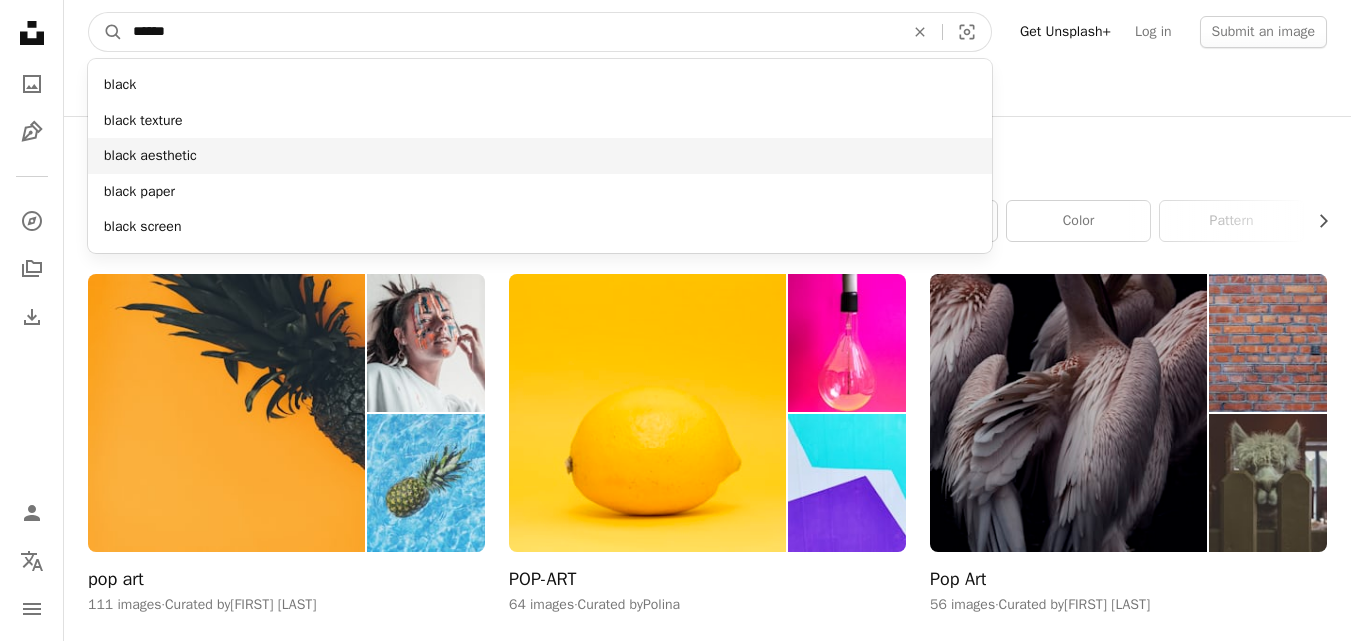 type on "*****" 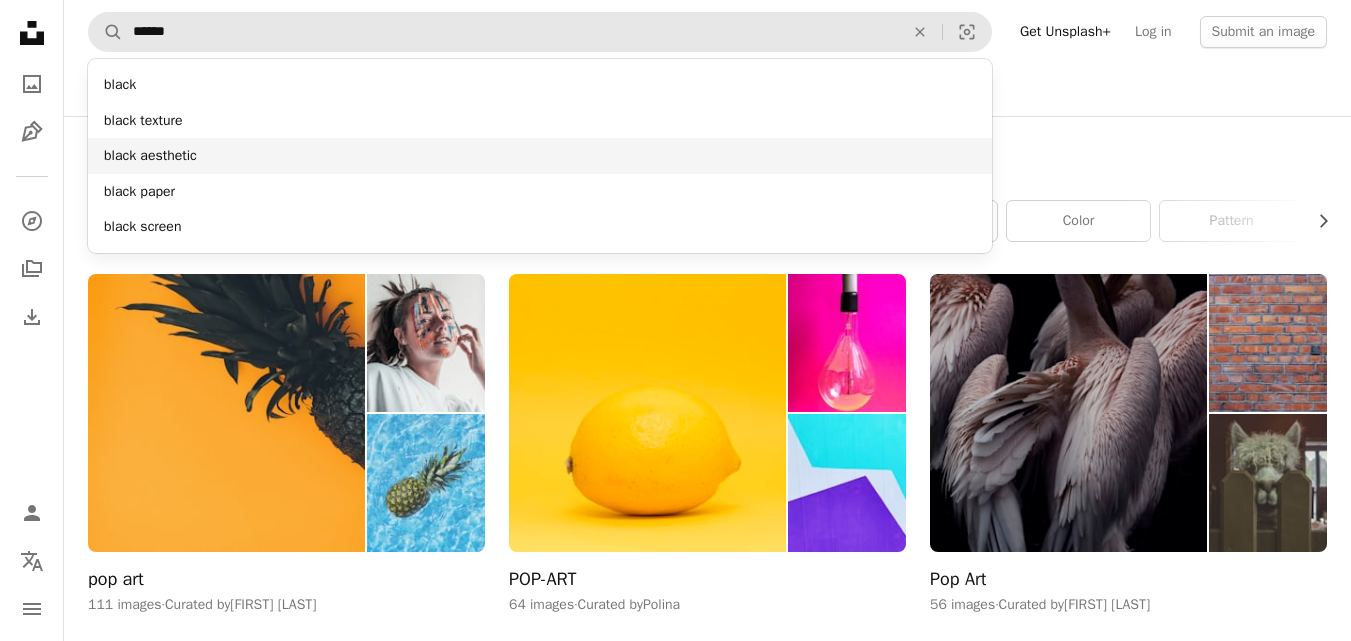 click on "black aesthetic" at bounding box center (540, 156) 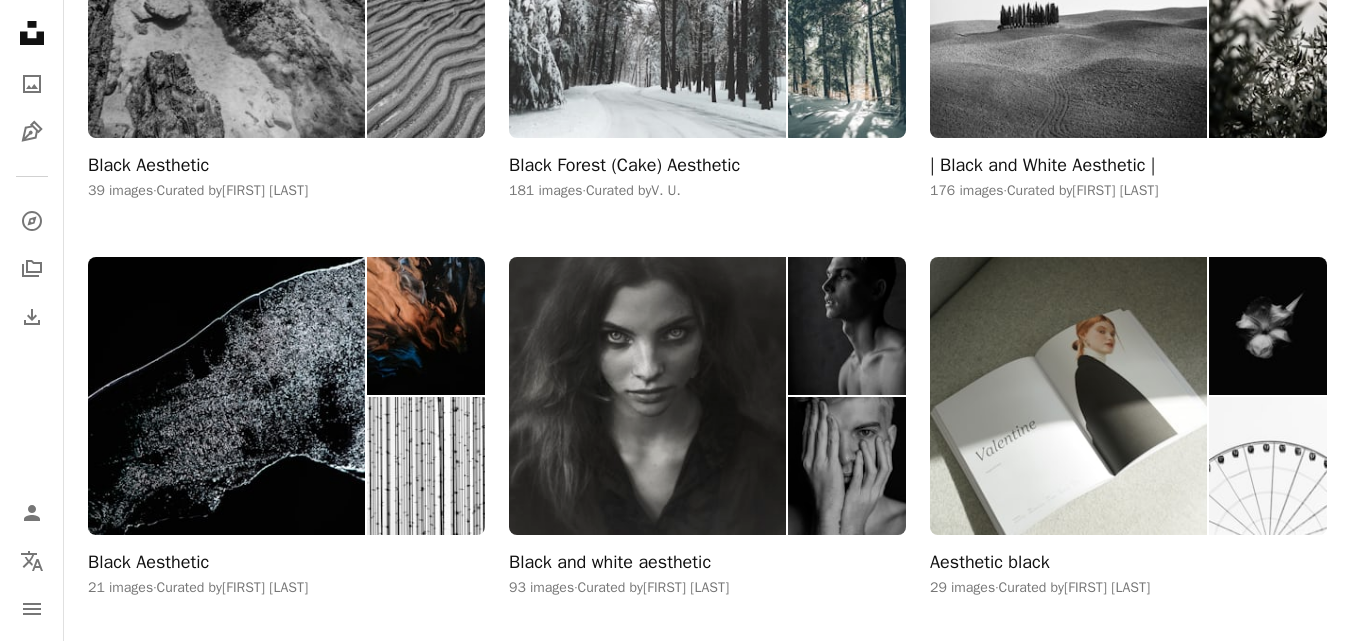 scroll, scrollTop: 0, scrollLeft: 0, axis: both 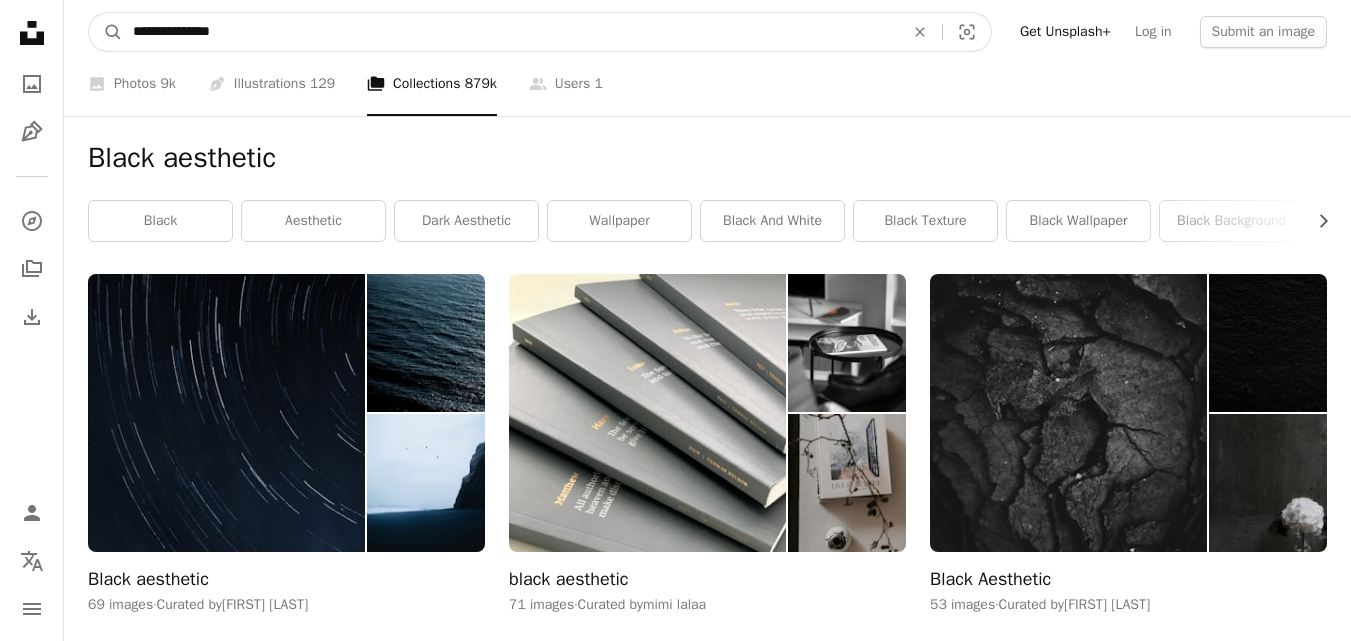 click on "**********" at bounding box center (510, 32) 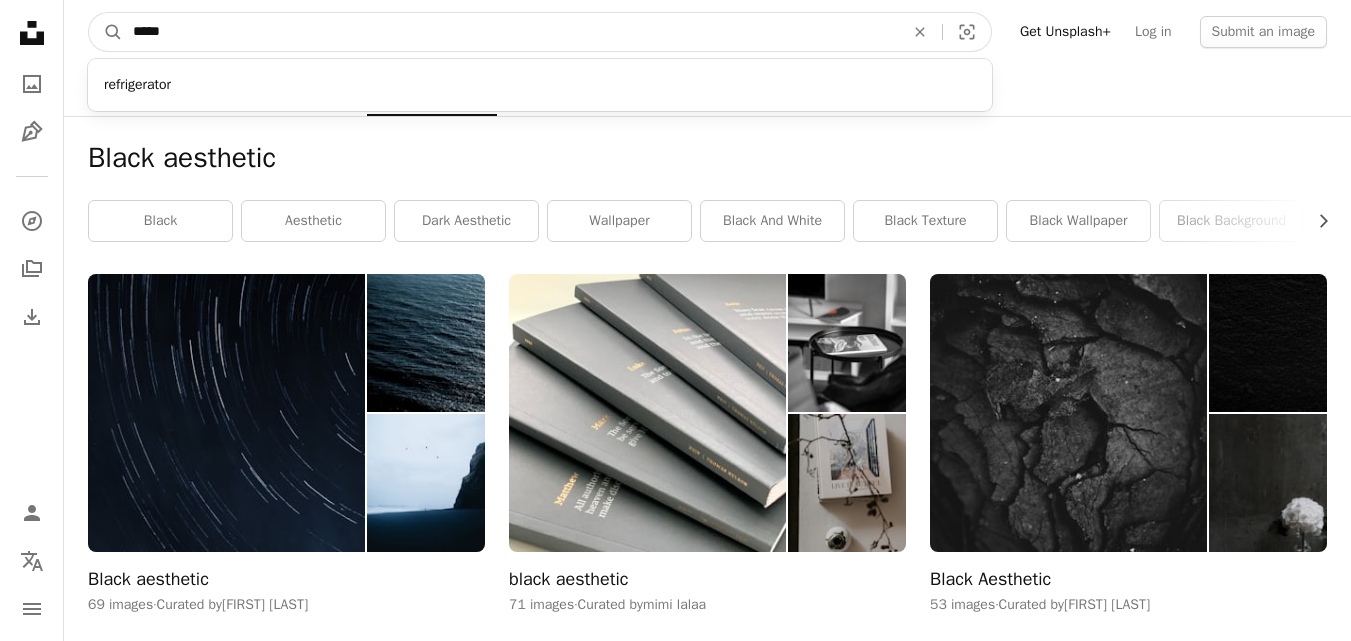 type on "*****" 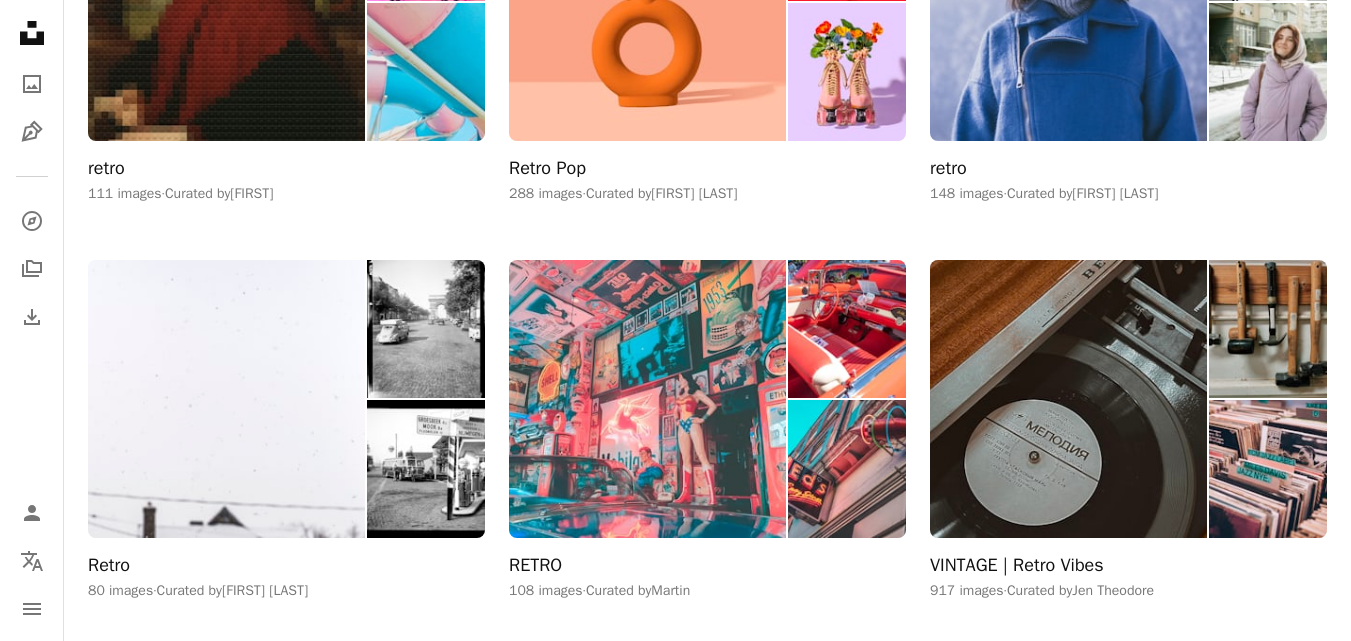 scroll, scrollTop: 2396, scrollLeft: 0, axis: vertical 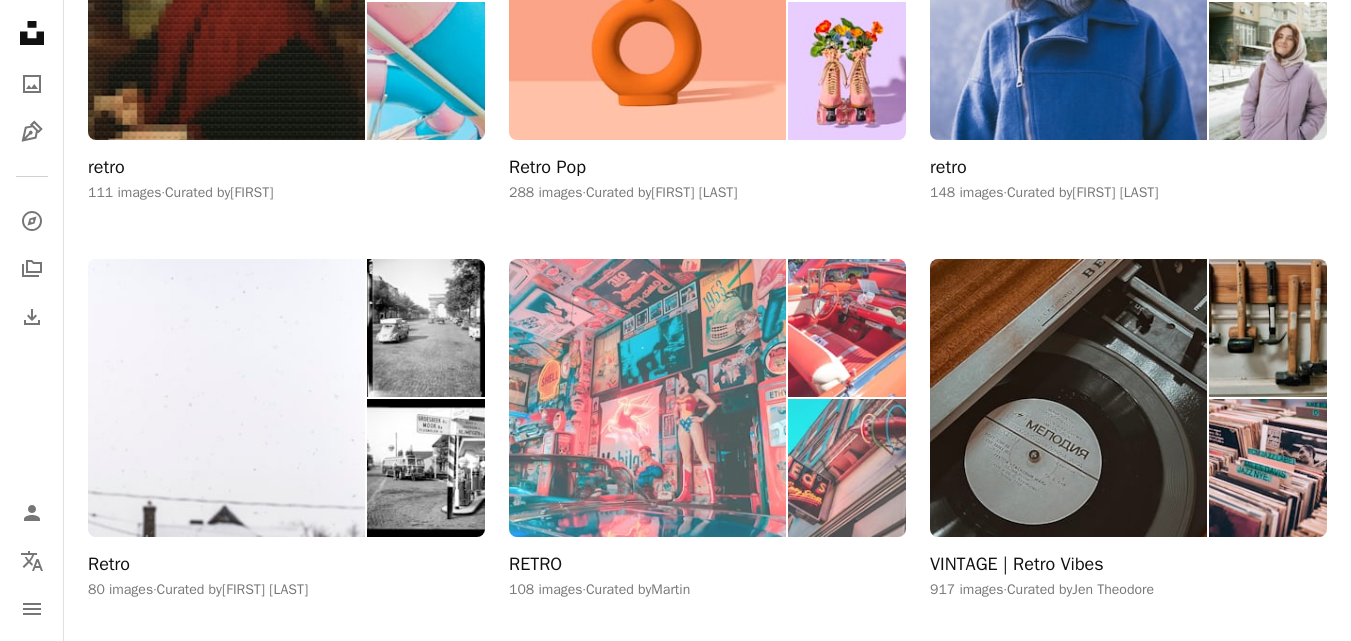 click at bounding box center (647, 398) 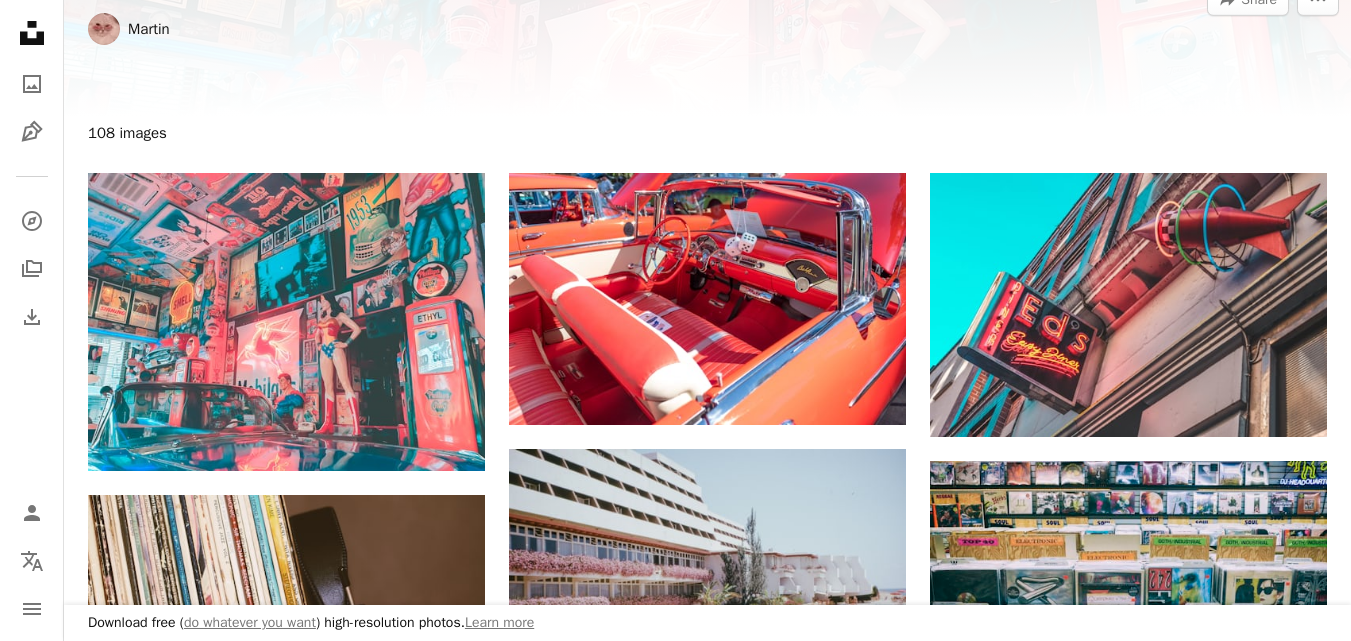 scroll, scrollTop: 0, scrollLeft: 0, axis: both 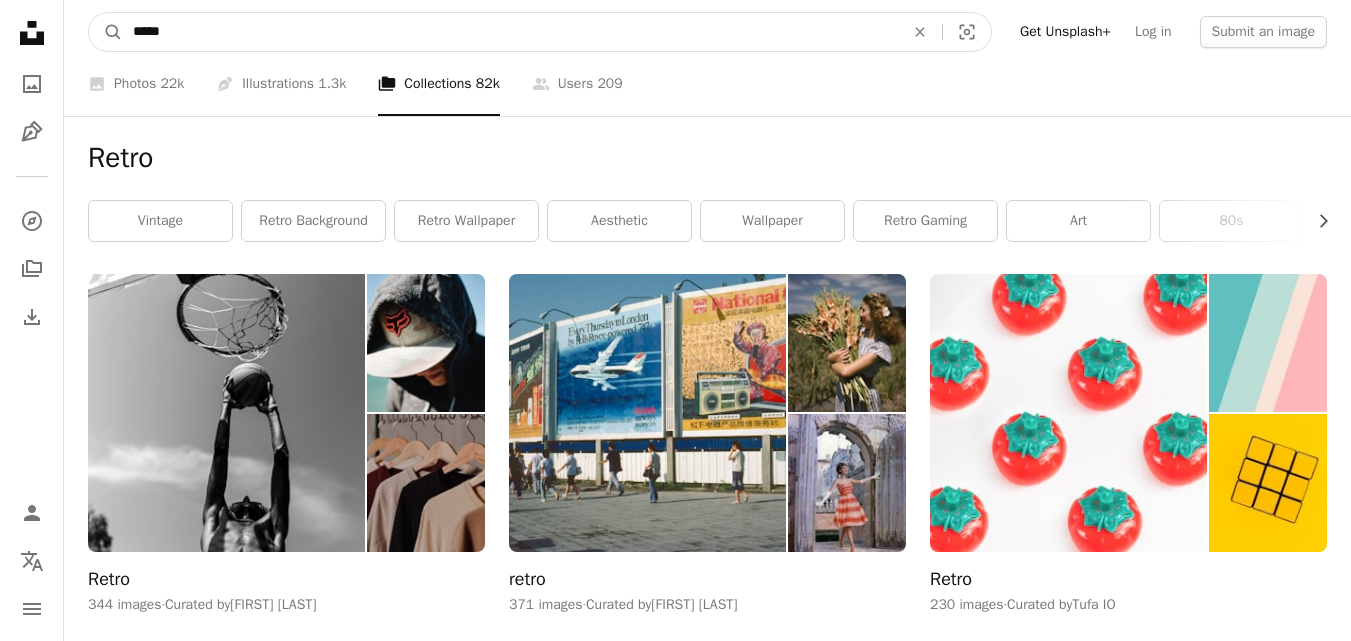 click on "*****" at bounding box center (510, 32) 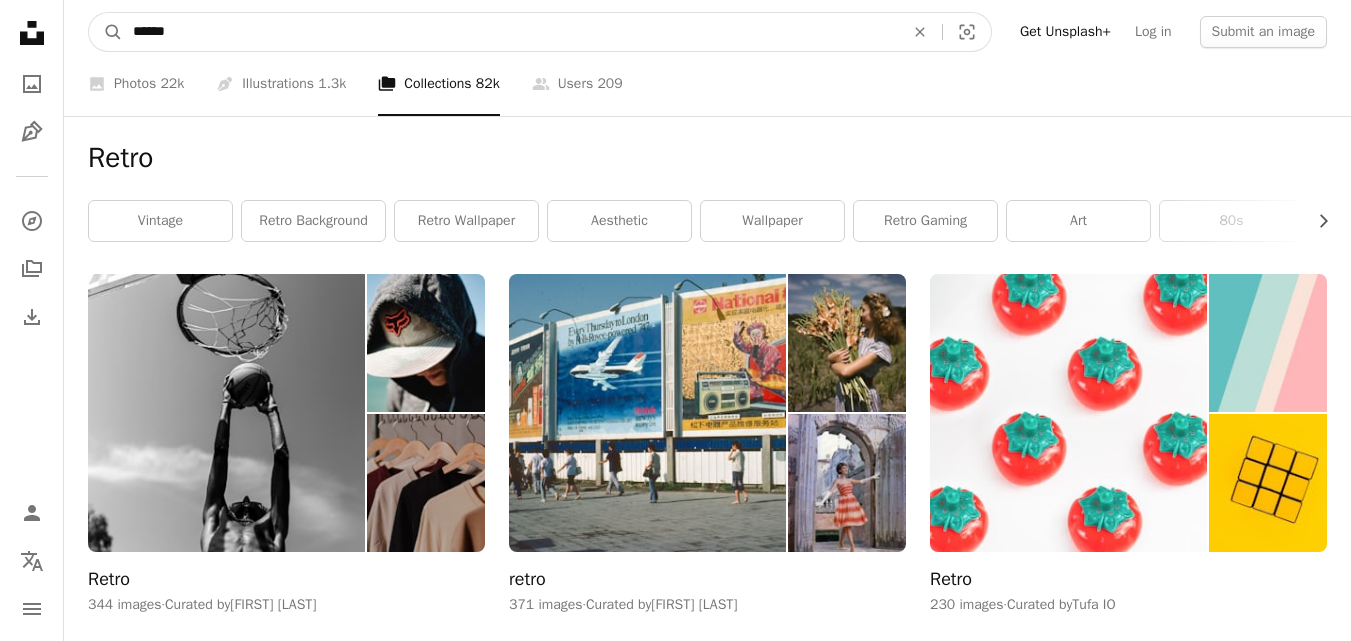 type on "******" 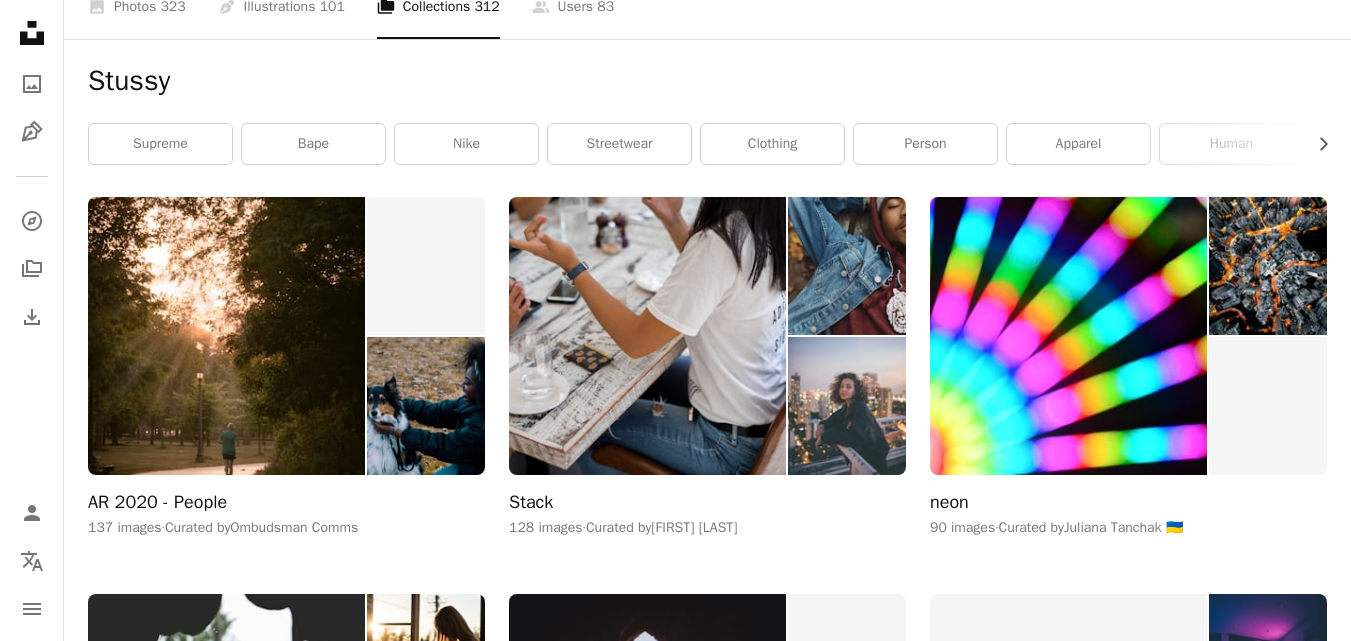 scroll, scrollTop: 0, scrollLeft: 0, axis: both 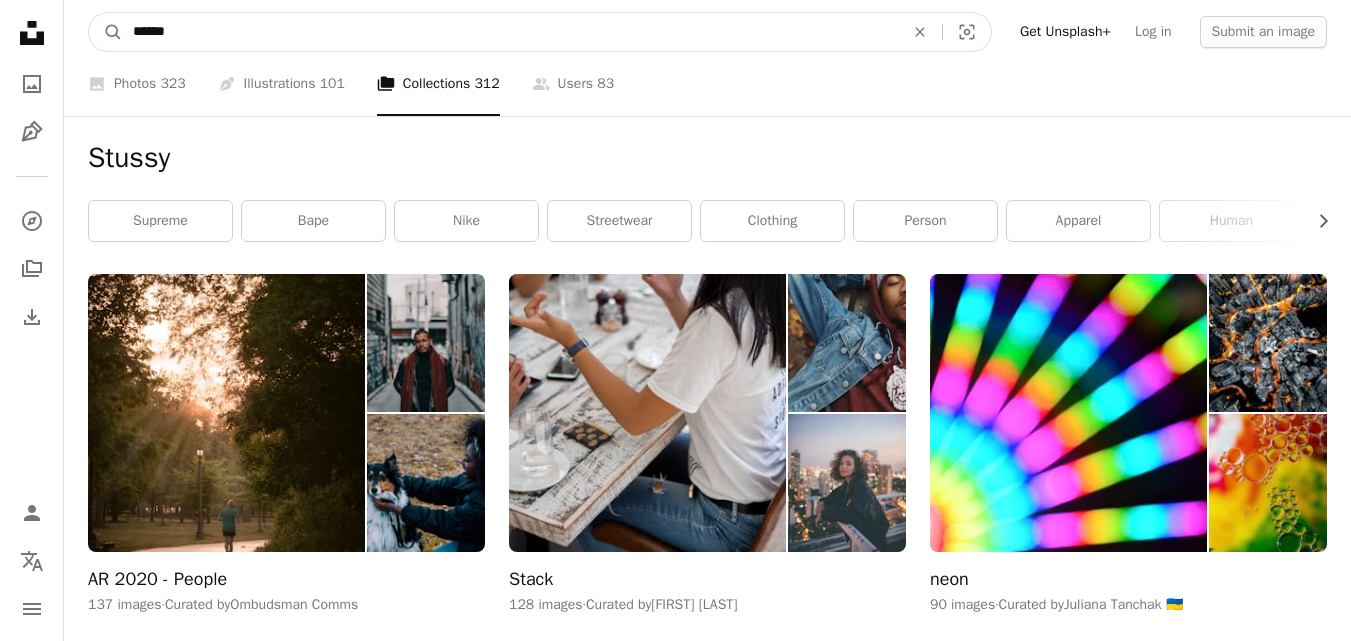 click on "******" at bounding box center (510, 32) 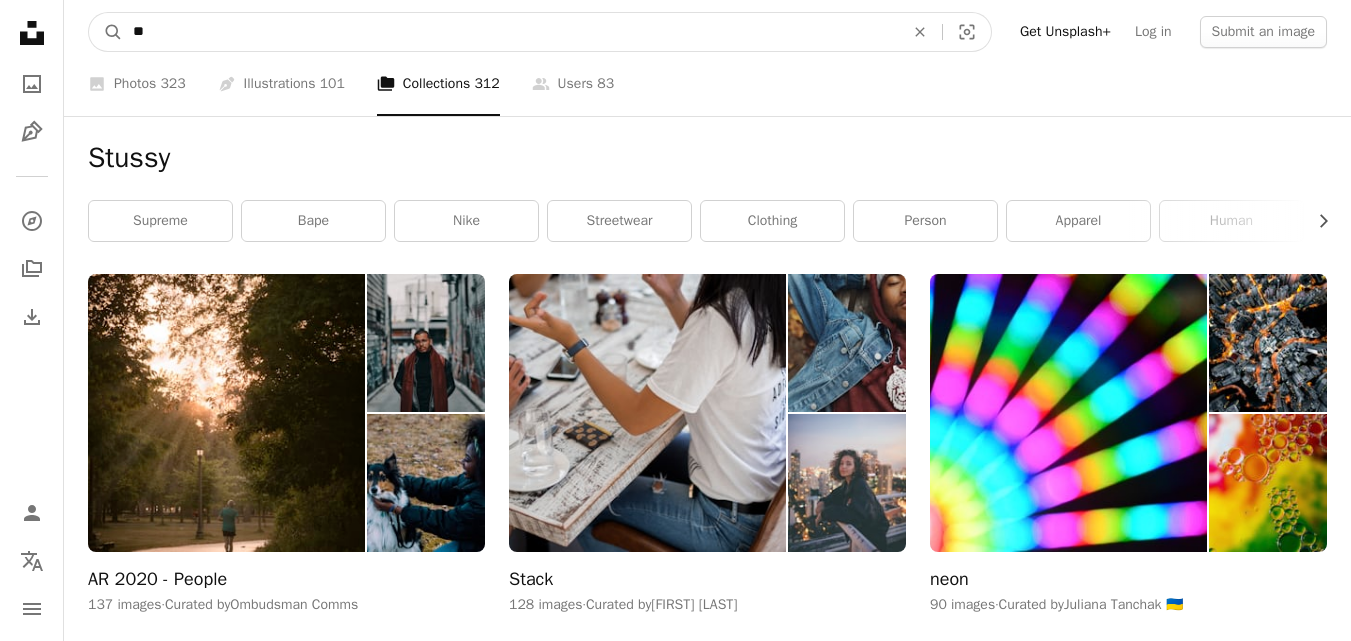 type on "*" 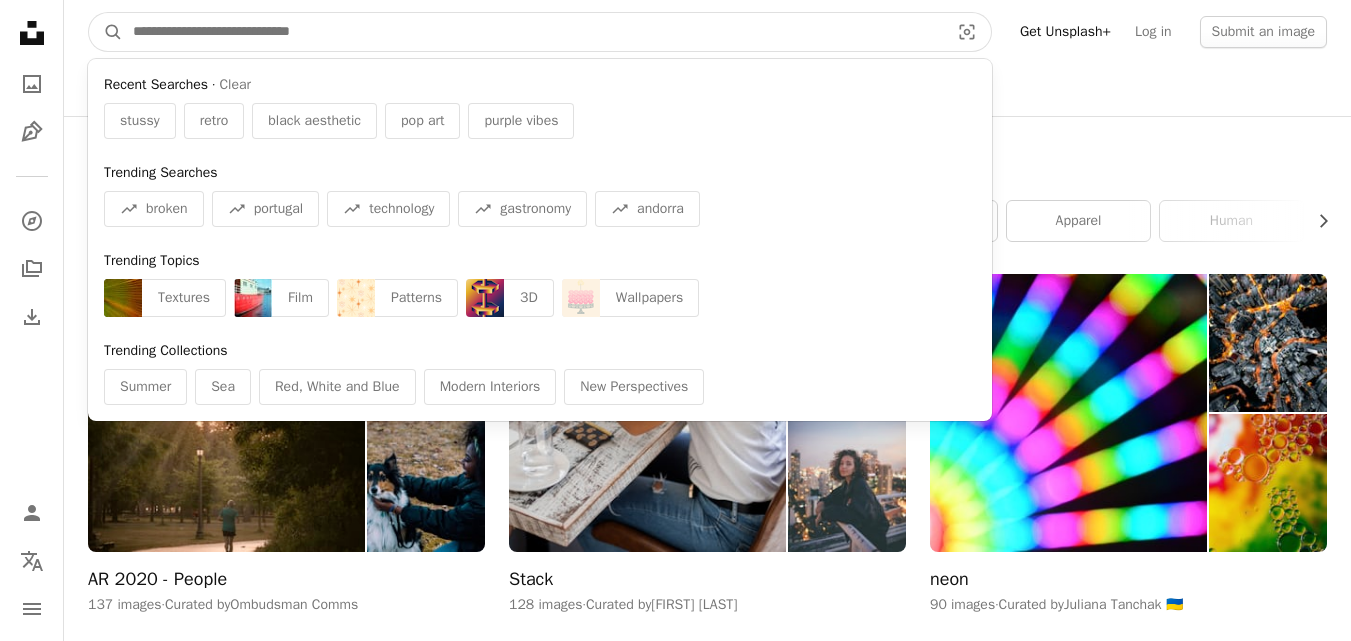 click at bounding box center (533, 32) 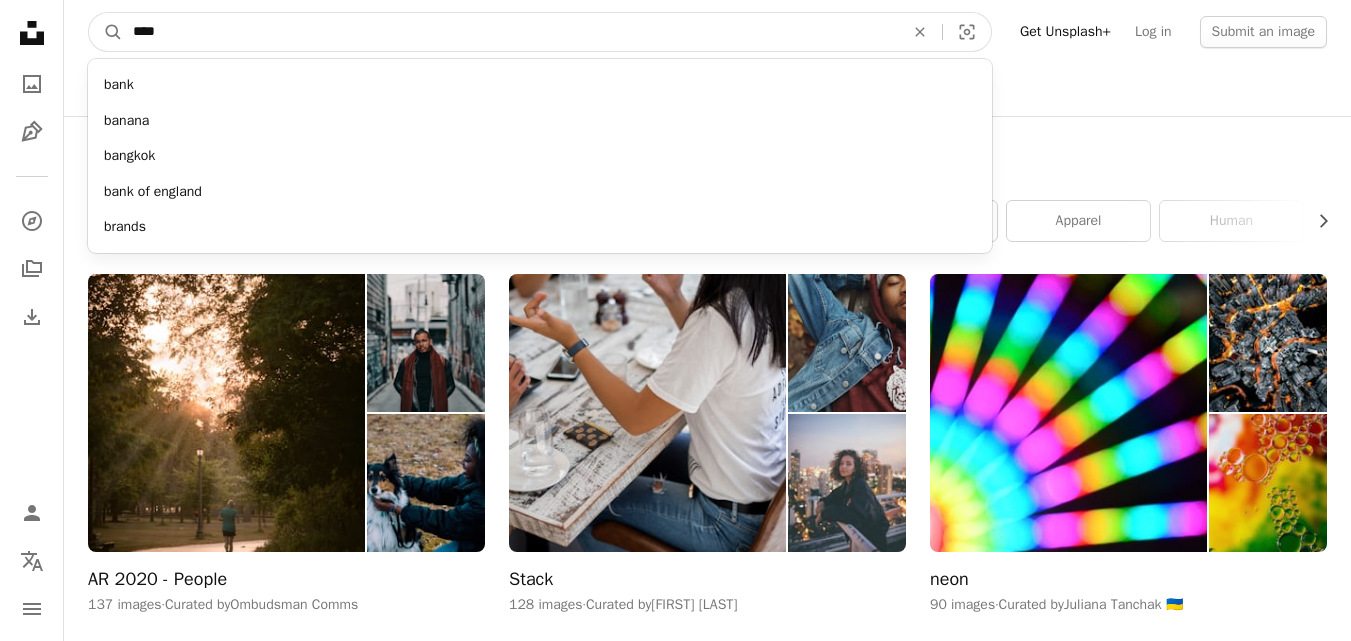 type on "****" 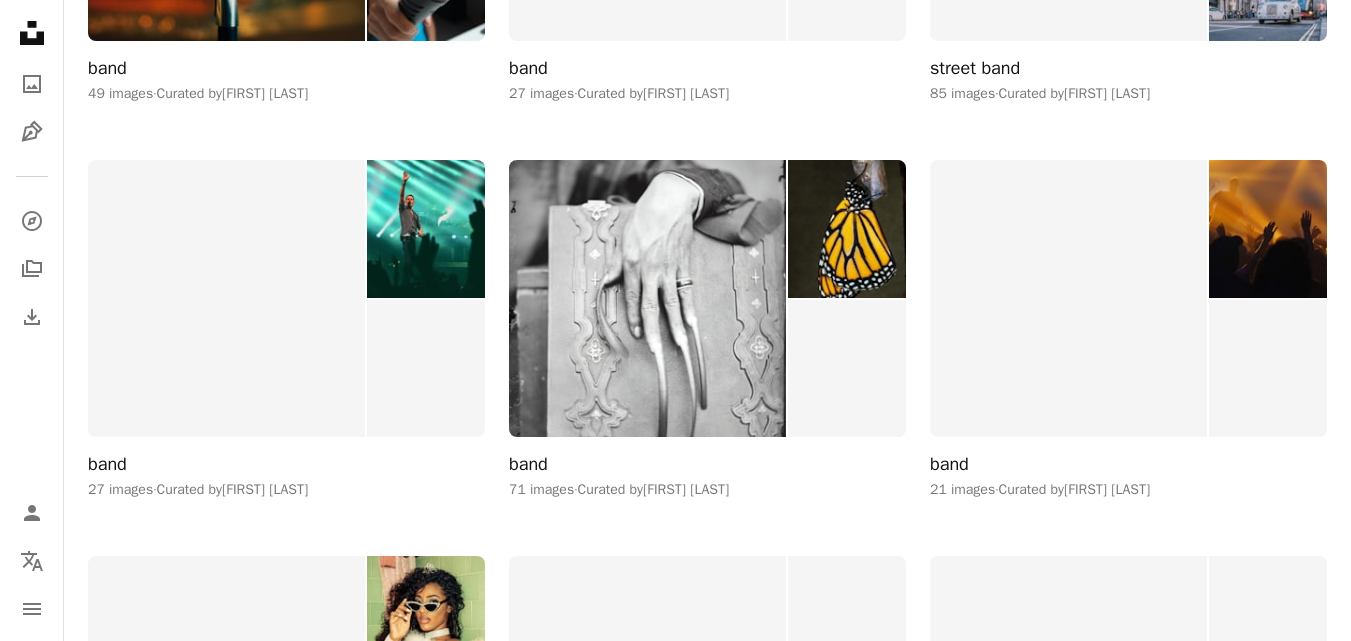 scroll, scrollTop: 0, scrollLeft: 0, axis: both 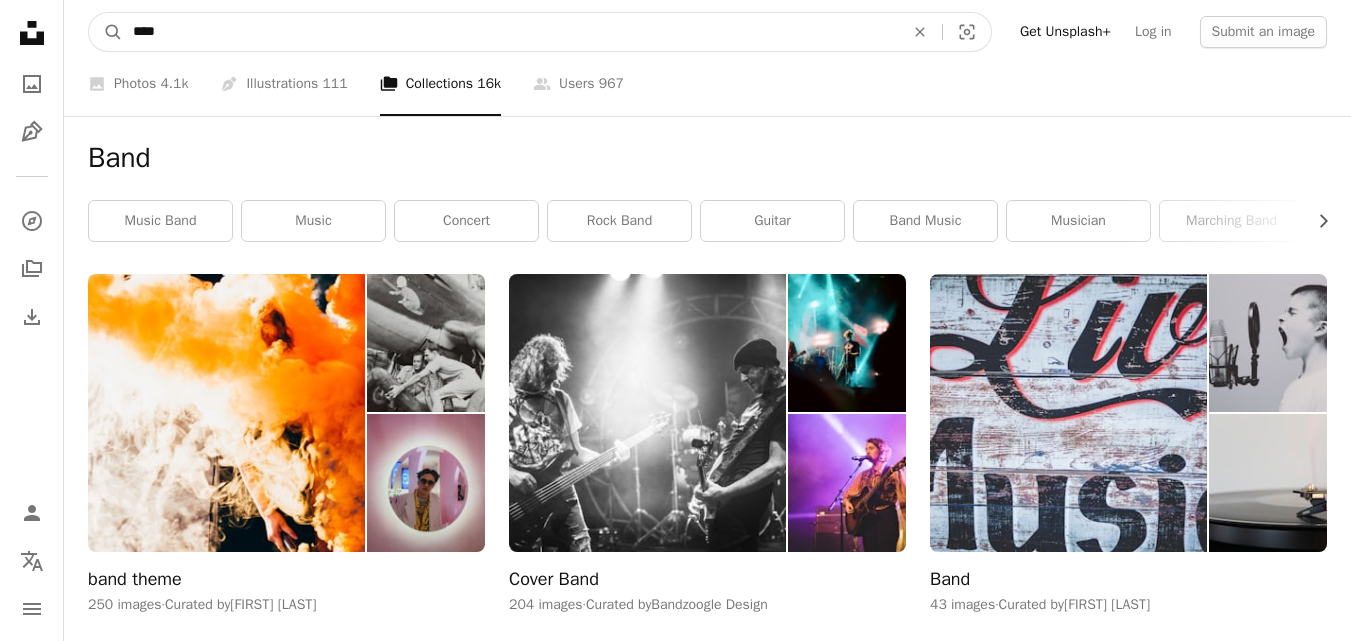 click on "****" at bounding box center (510, 32) 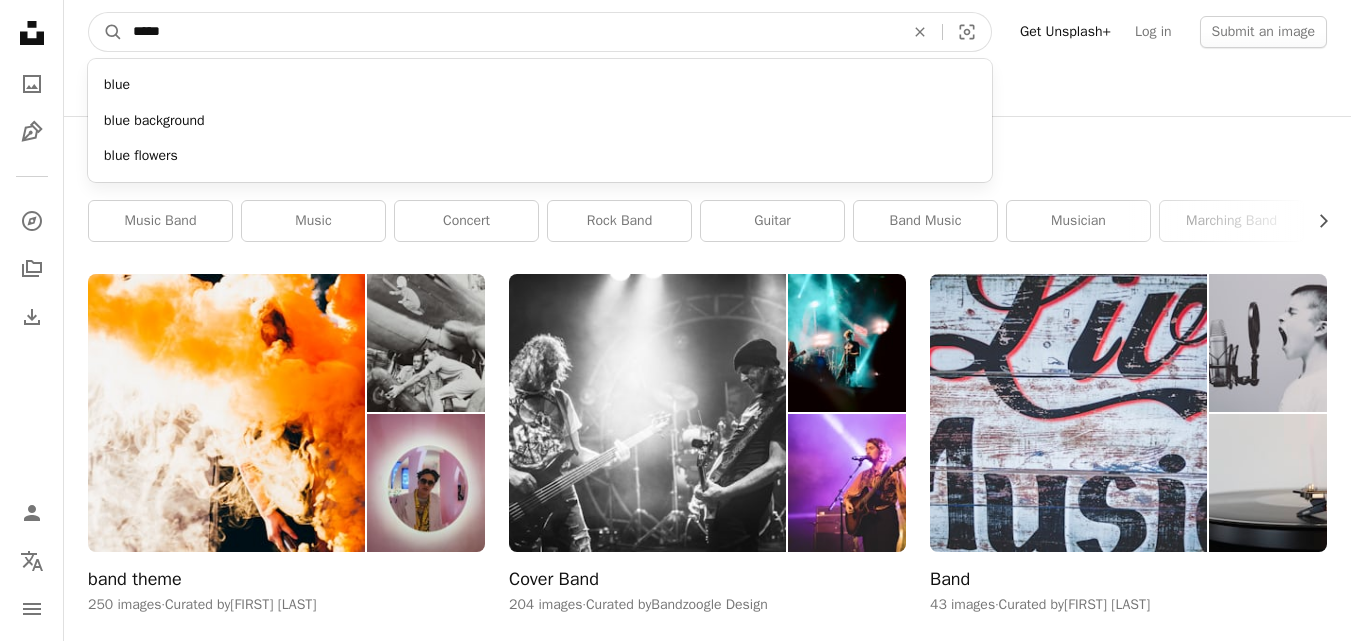 type on "****" 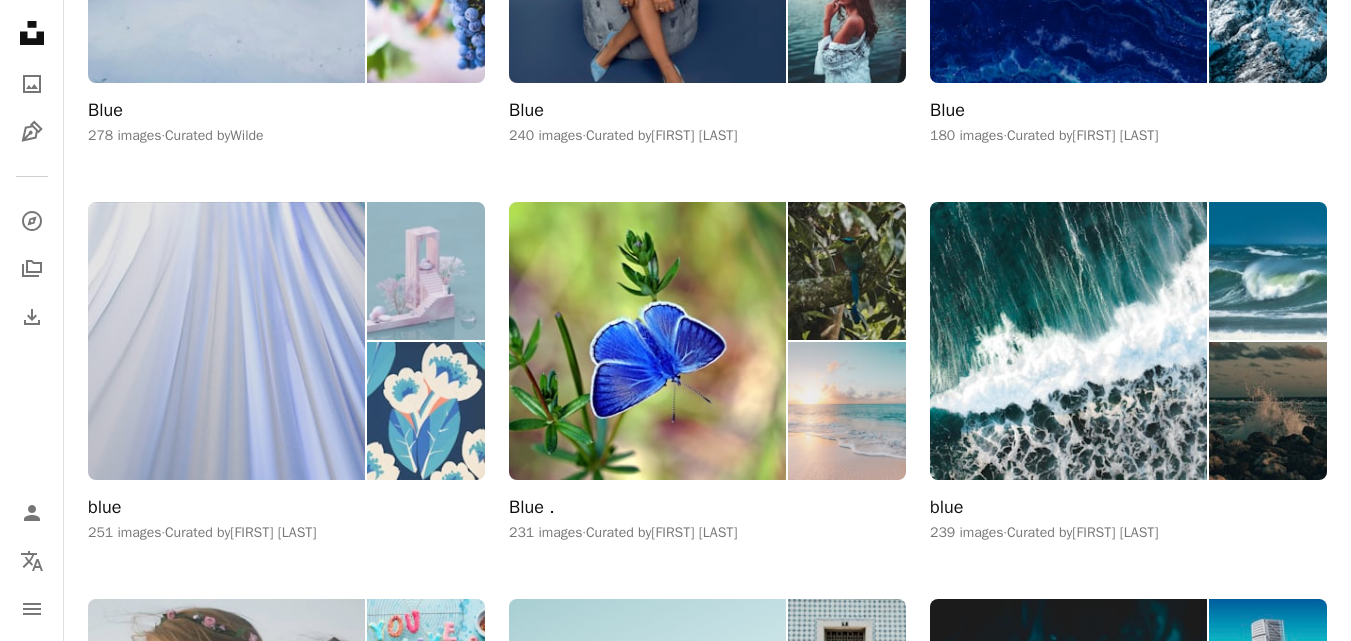 scroll, scrollTop: 1660, scrollLeft: 0, axis: vertical 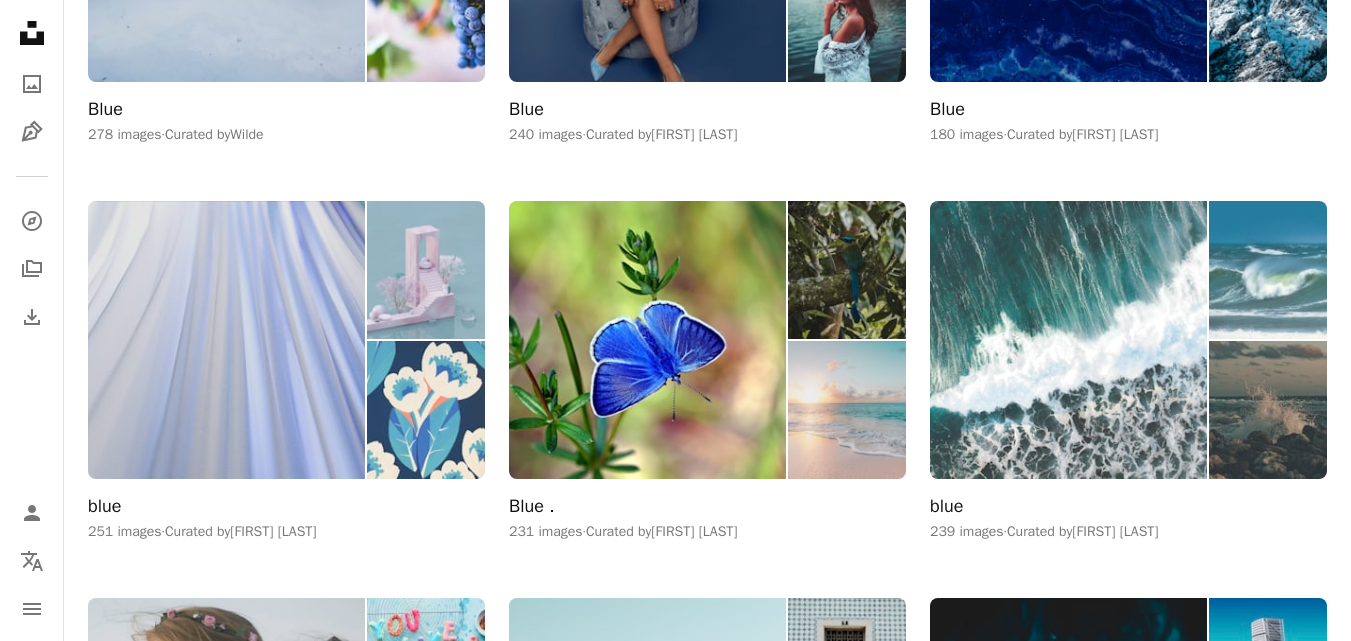 click at bounding box center (1068, 340) 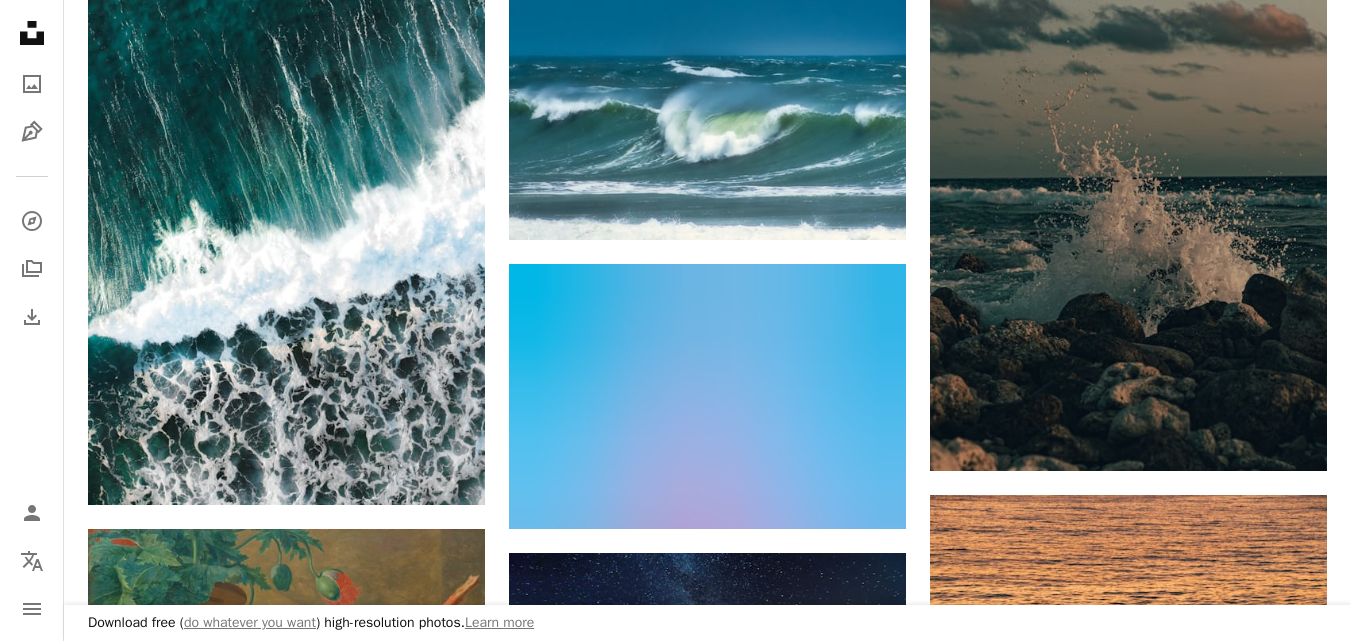 scroll, scrollTop: 408, scrollLeft: 0, axis: vertical 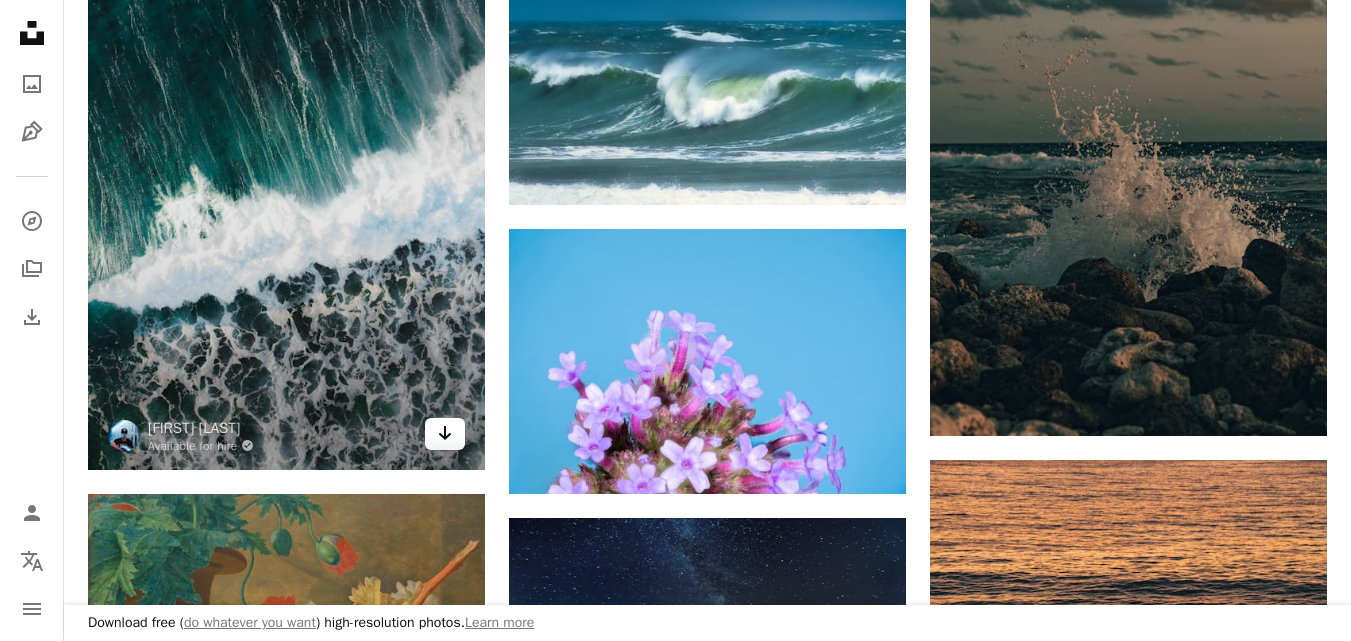 click on "Arrow pointing down" 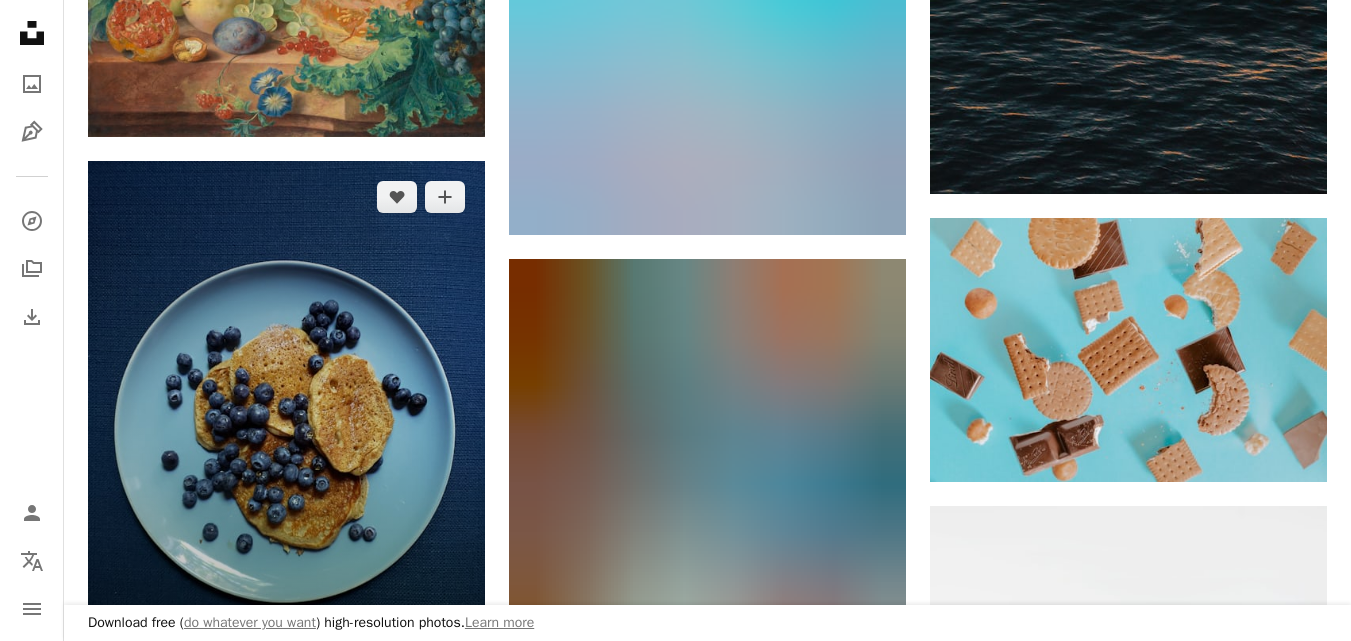 scroll, scrollTop: 1556, scrollLeft: 0, axis: vertical 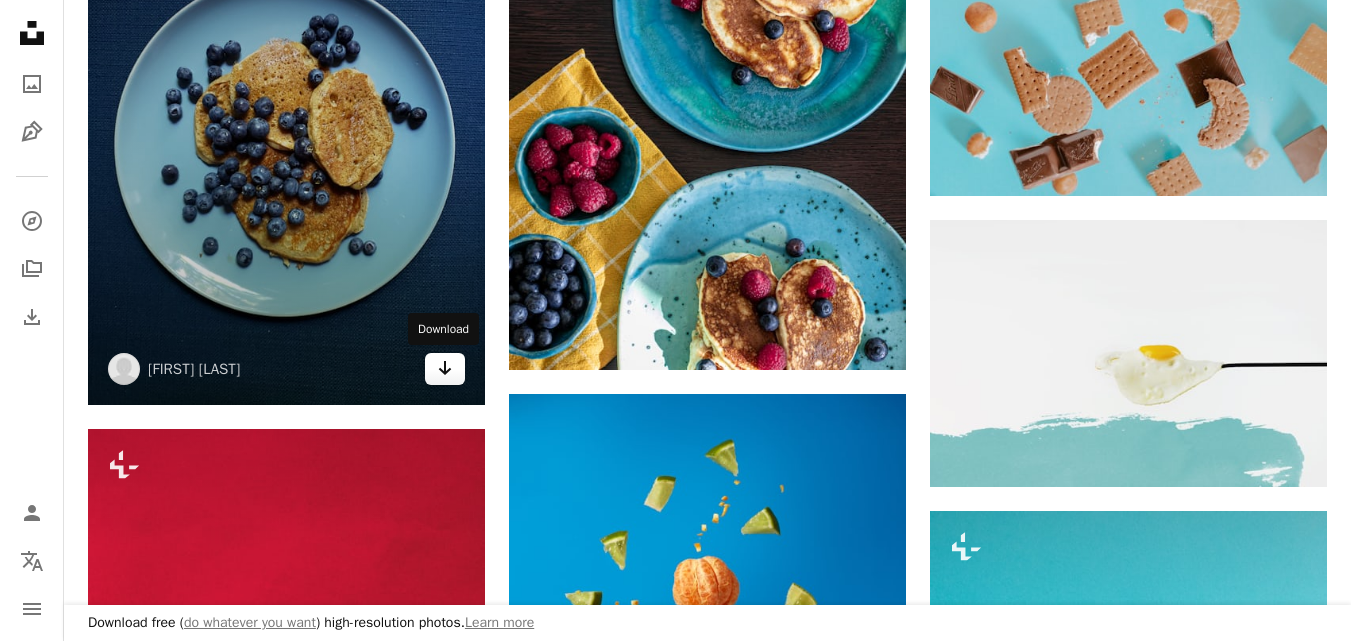 click on "Arrow pointing down" 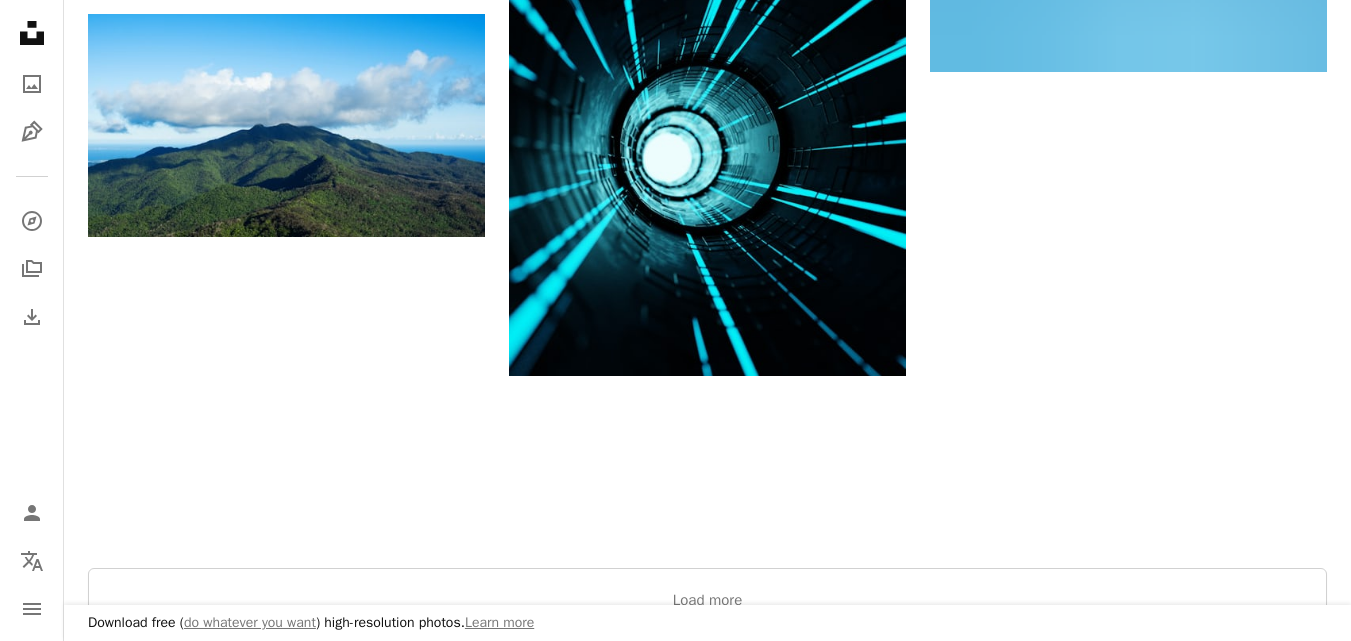 scroll, scrollTop: 3399, scrollLeft: 0, axis: vertical 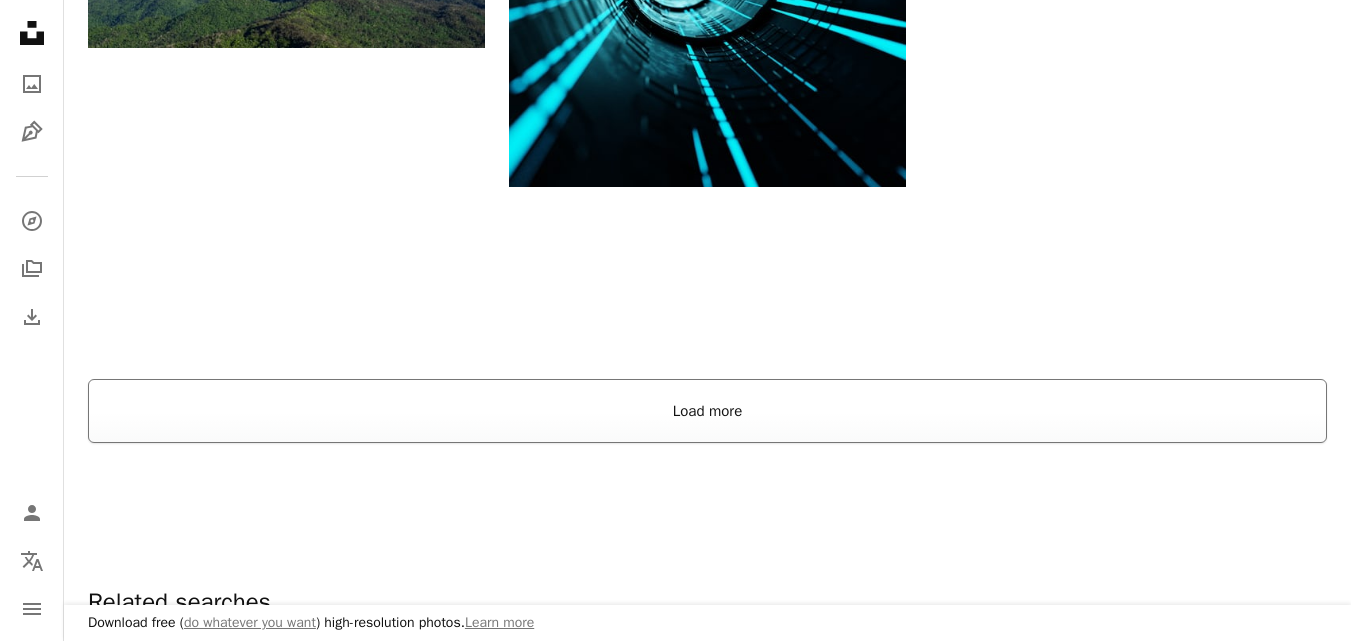 click on "Load more" at bounding box center [707, 411] 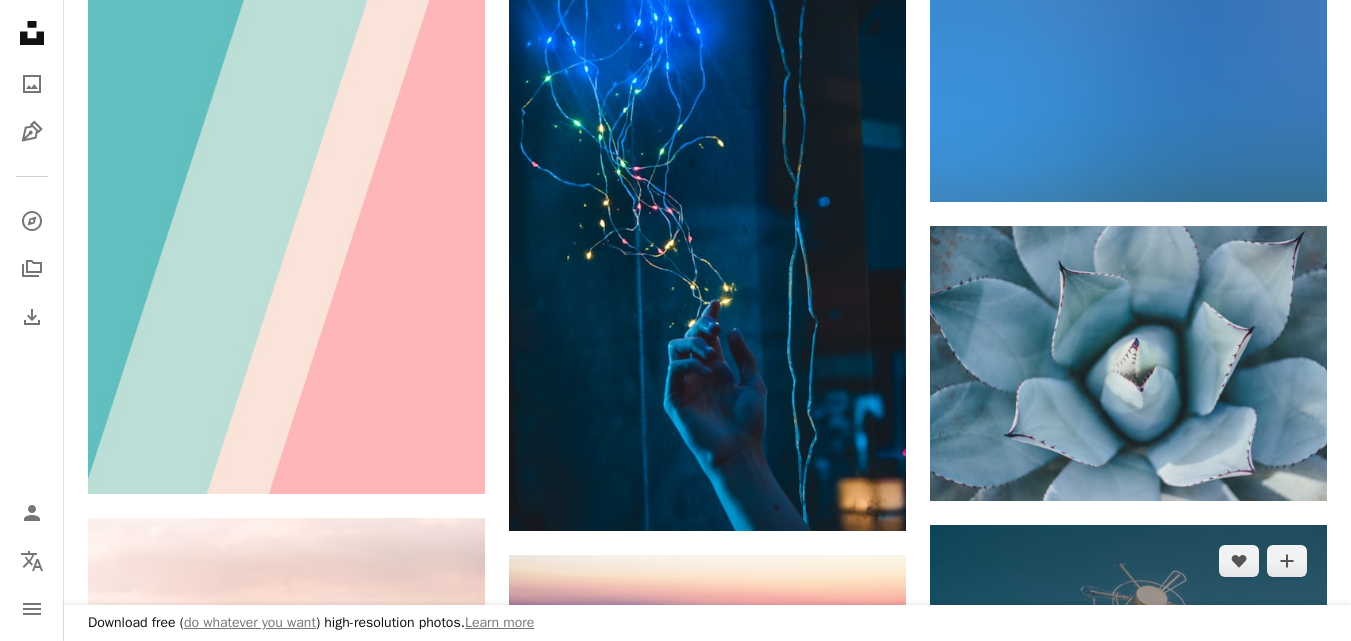 scroll, scrollTop: 6363, scrollLeft: 0, axis: vertical 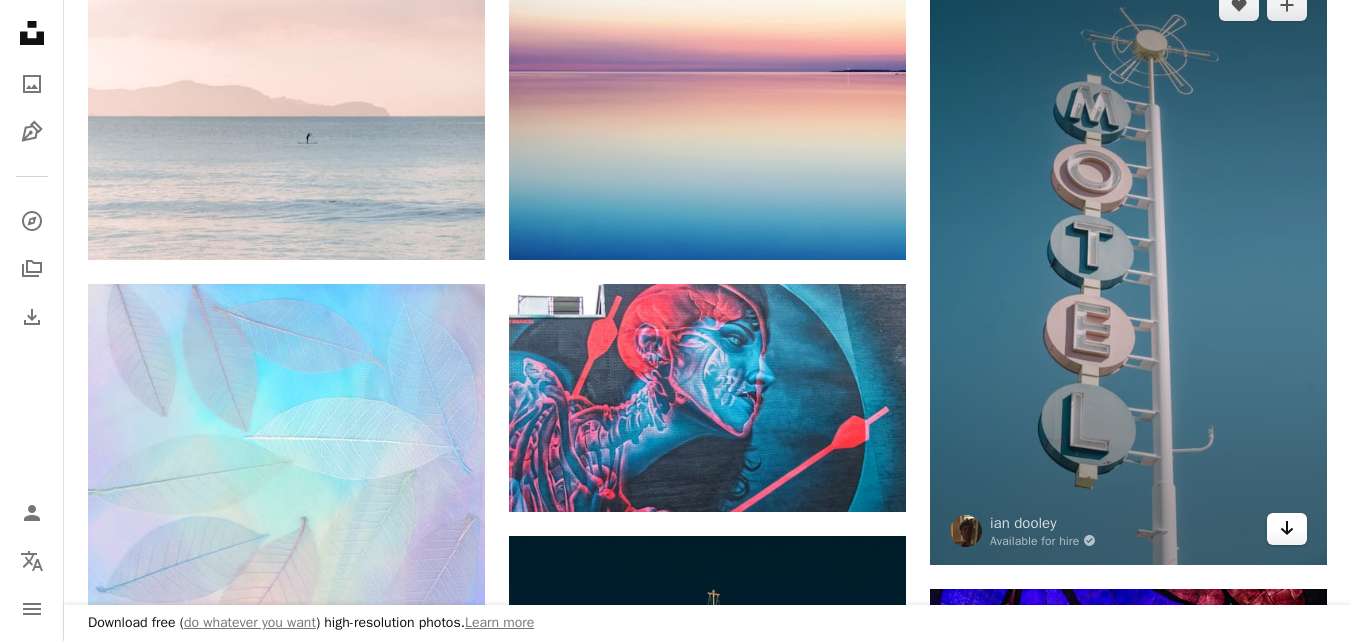 click on "Arrow pointing down" 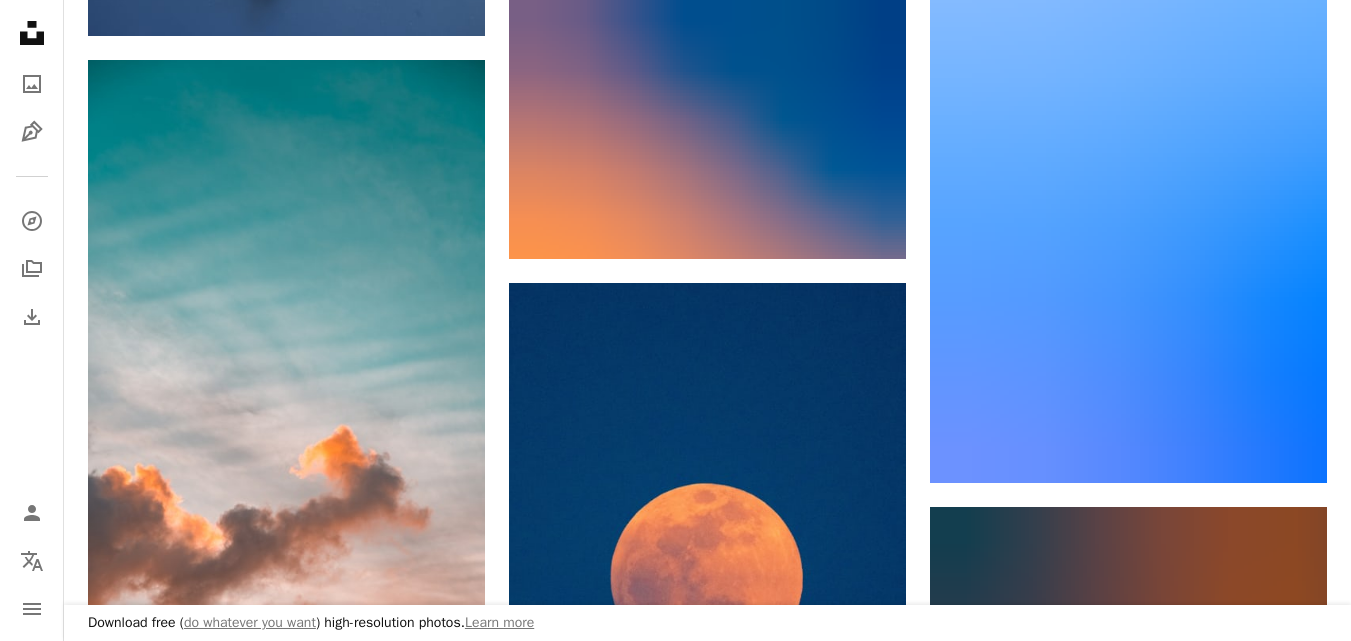 scroll, scrollTop: 9858, scrollLeft: 0, axis: vertical 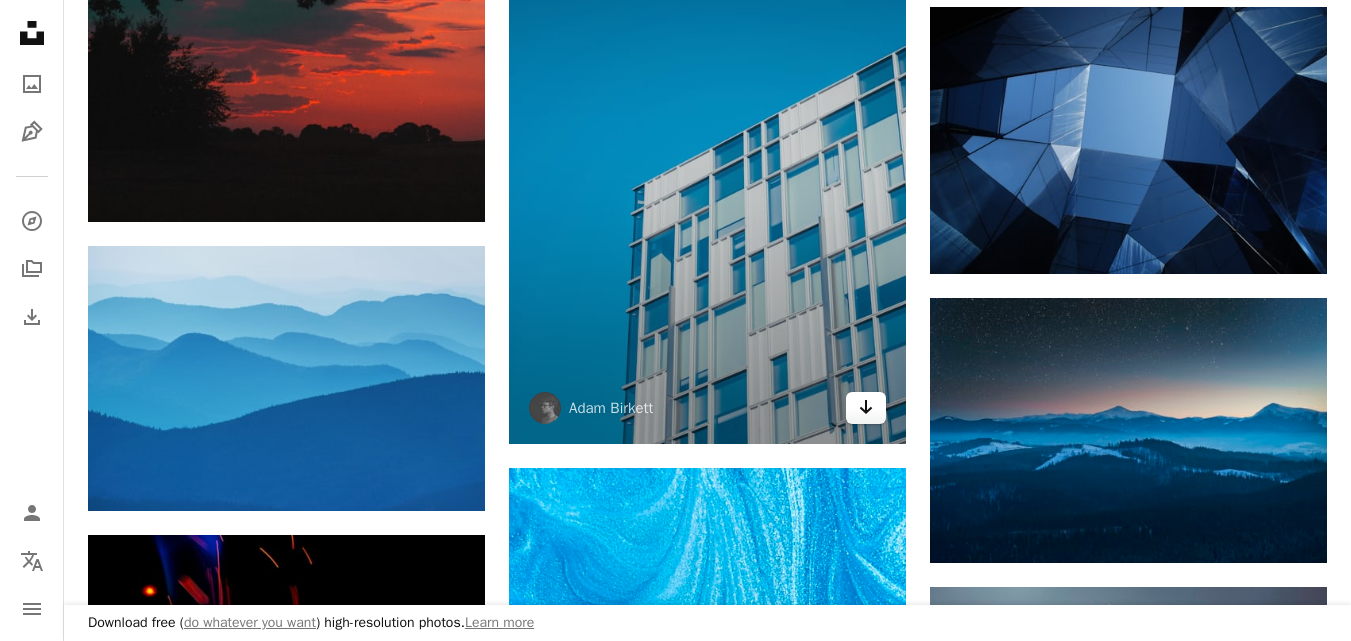 click on "Arrow pointing down" 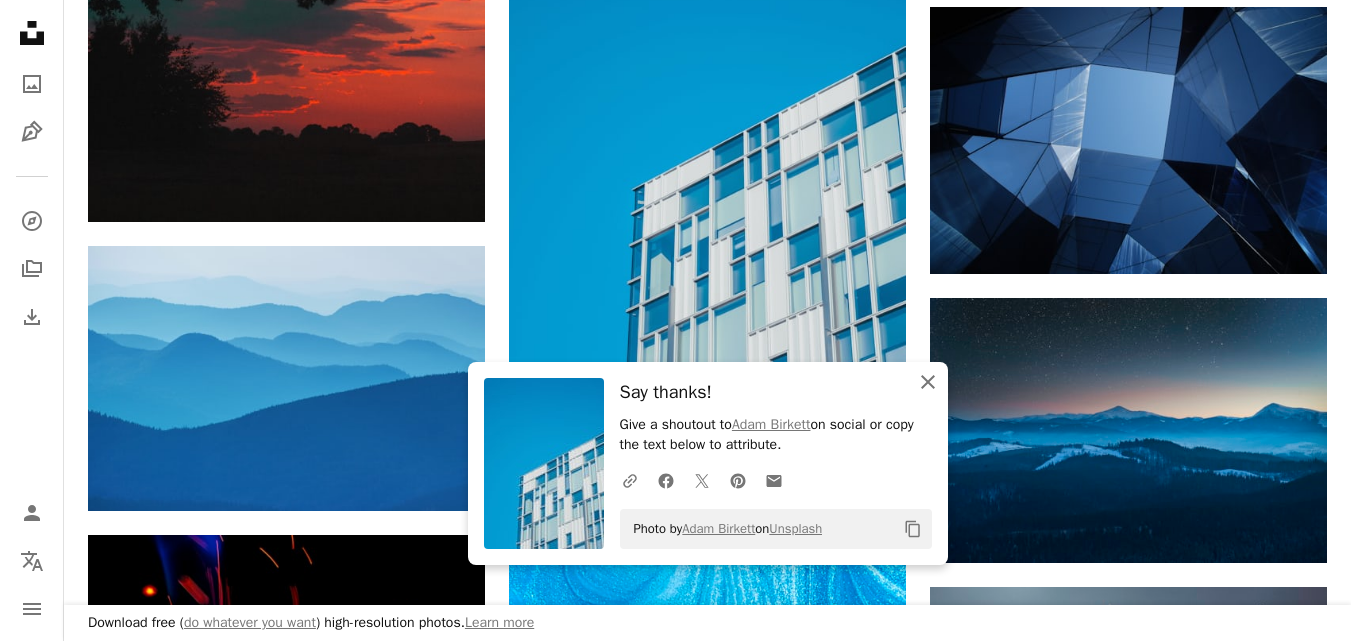 click 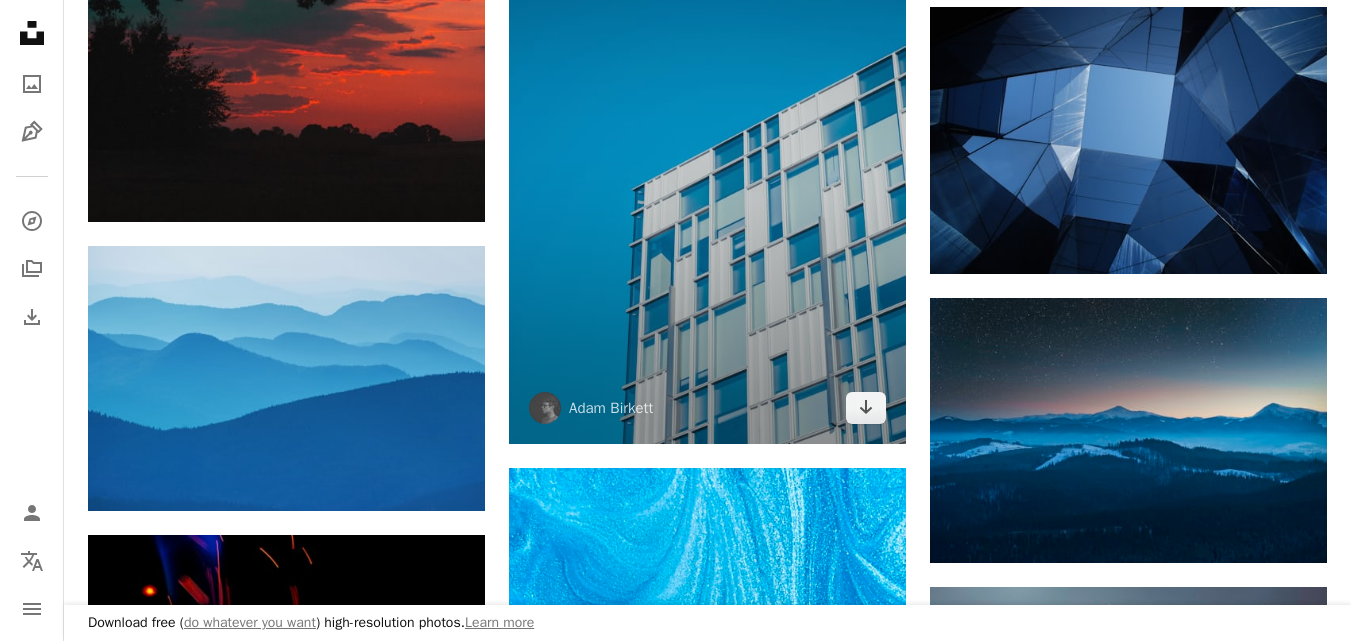 scroll, scrollTop: 10468, scrollLeft: 0, axis: vertical 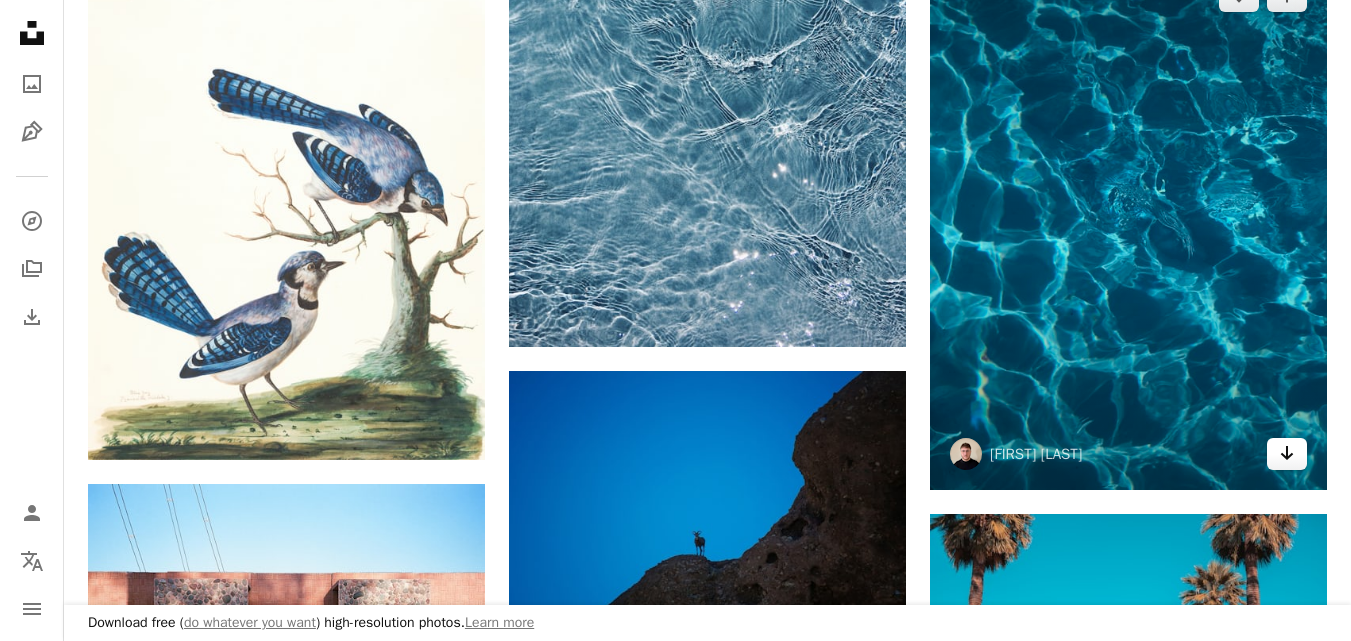 click on "Arrow pointing down" 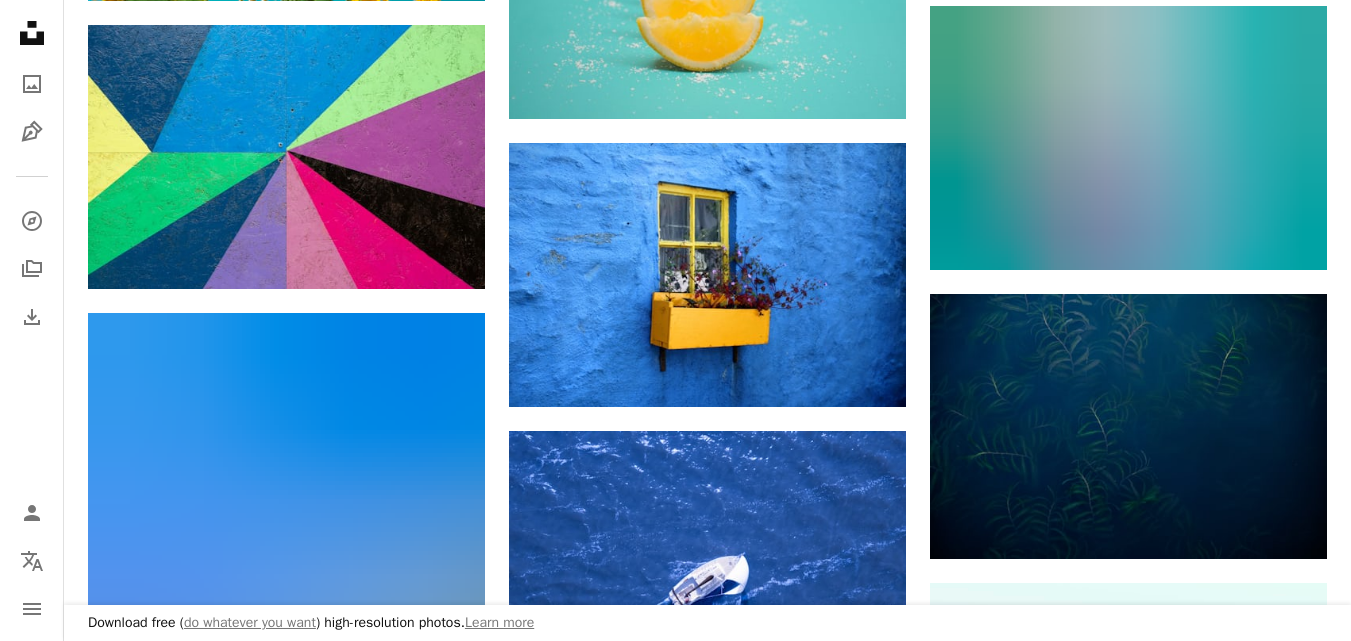scroll, scrollTop: 14555, scrollLeft: 0, axis: vertical 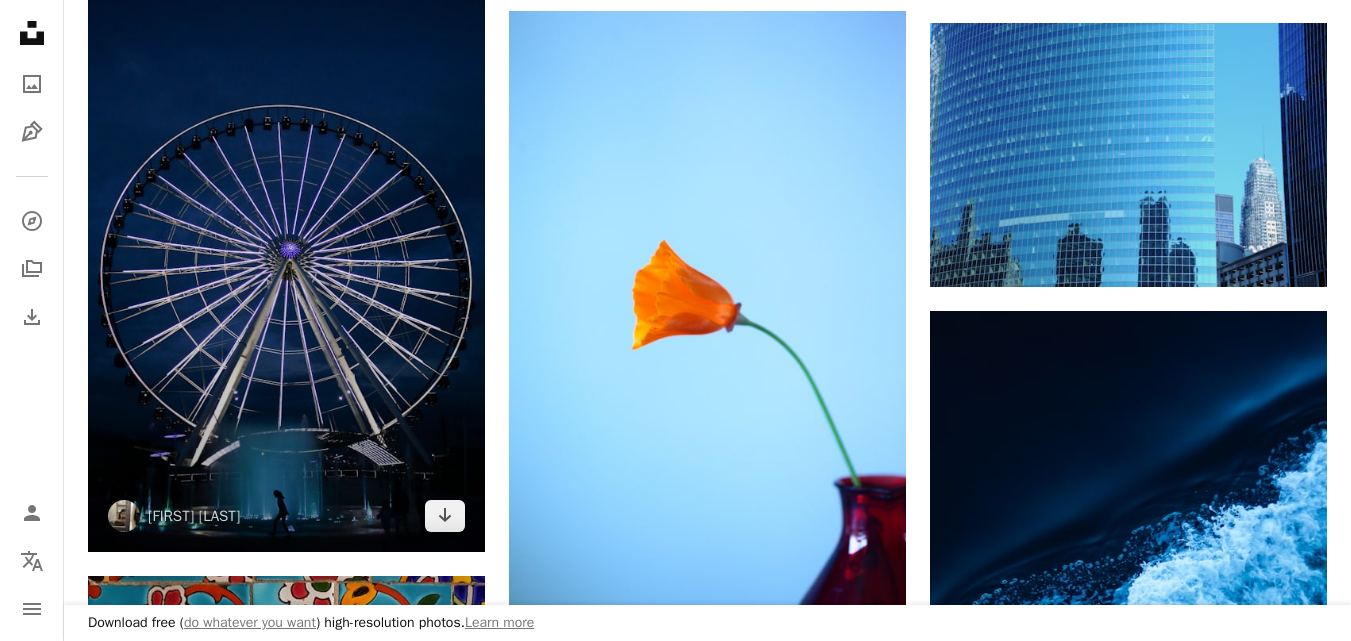 click at bounding box center [286, 244] 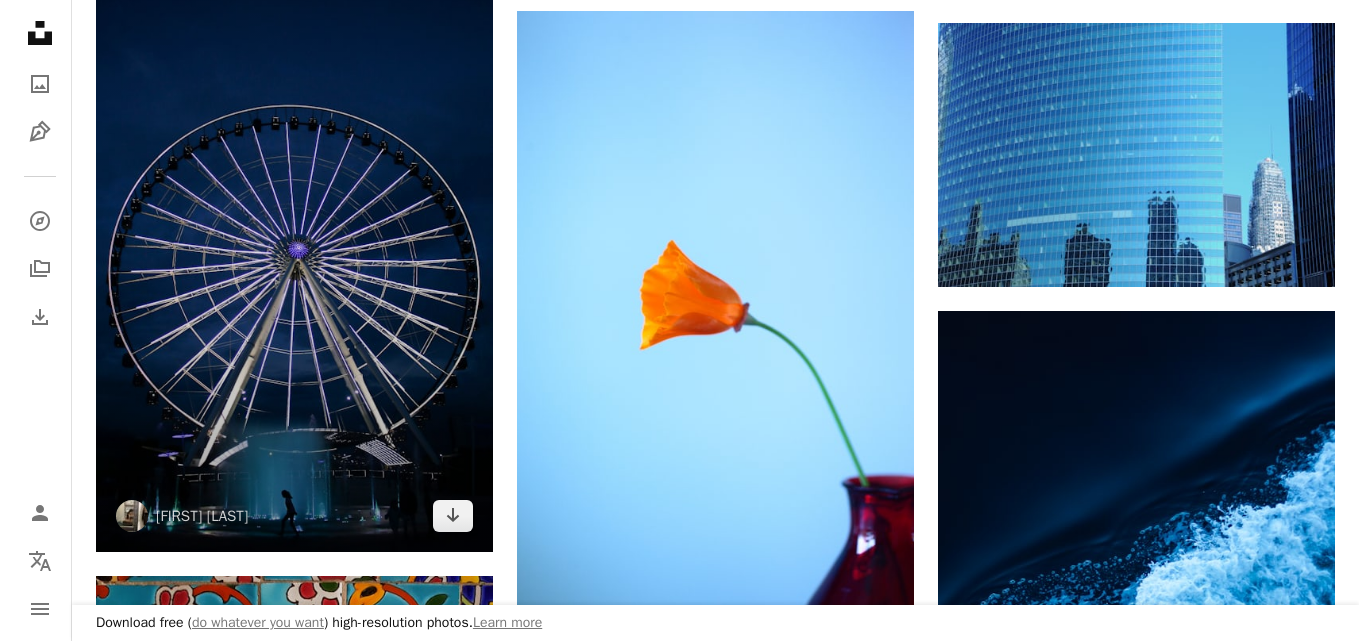 scroll, scrollTop: 14487, scrollLeft: 0, axis: vertical 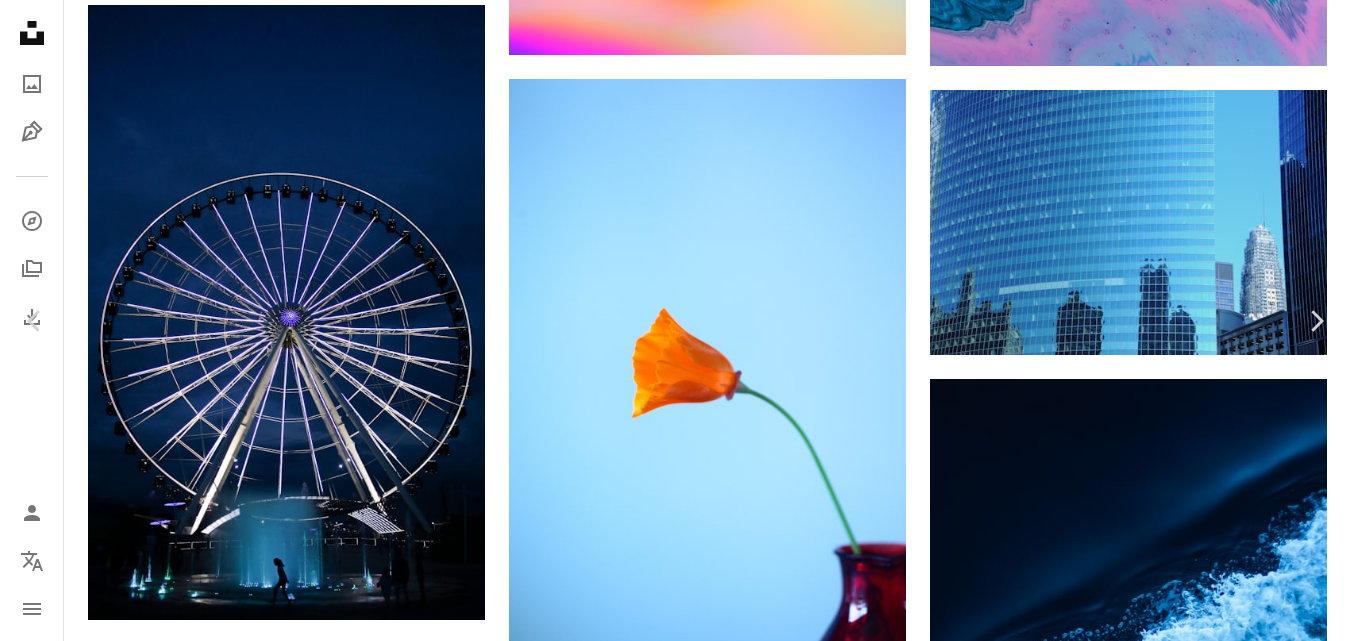 click on "Zoom in" at bounding box center (668, 4147) 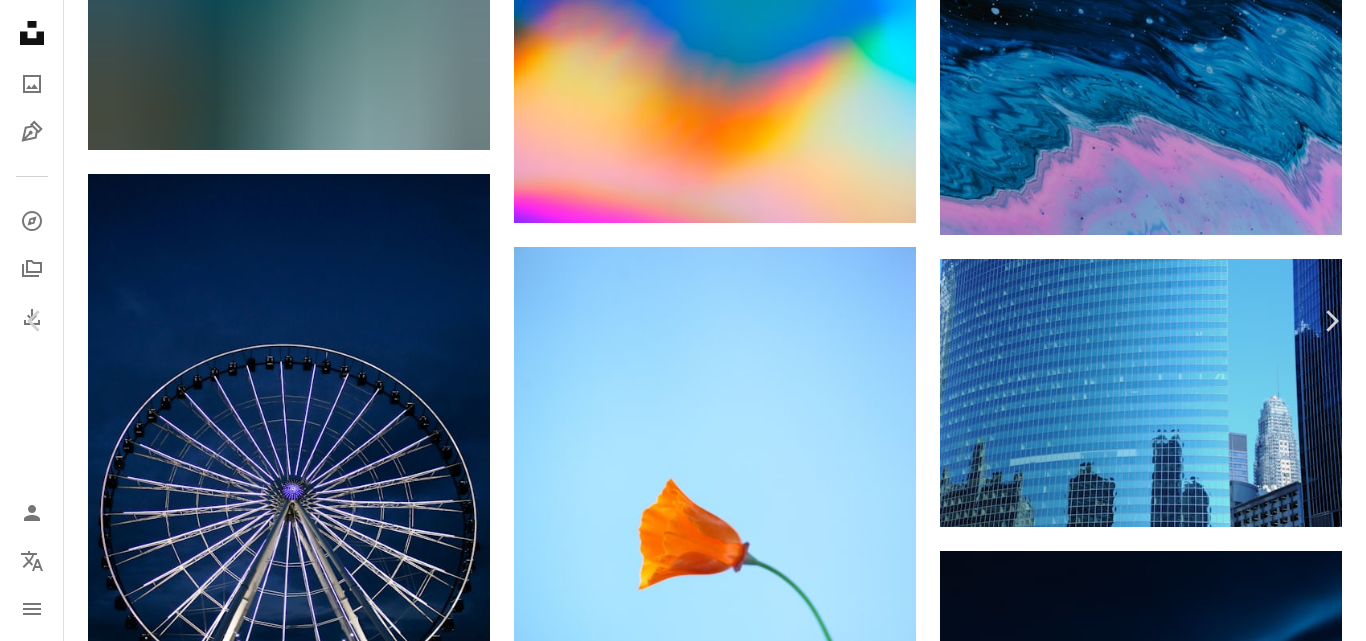scroll, scrollTop: 113, scrollLeft: 0, axis: vertical 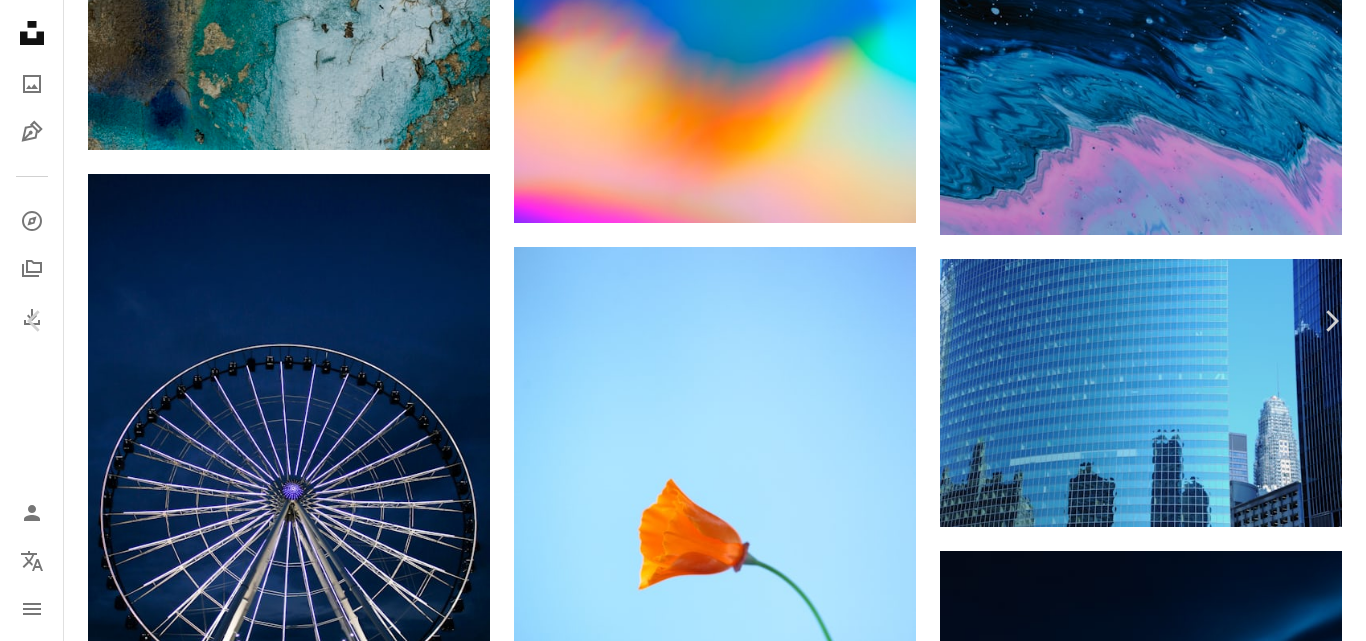 click on "Download free" at bounding box center [1167, 4005] 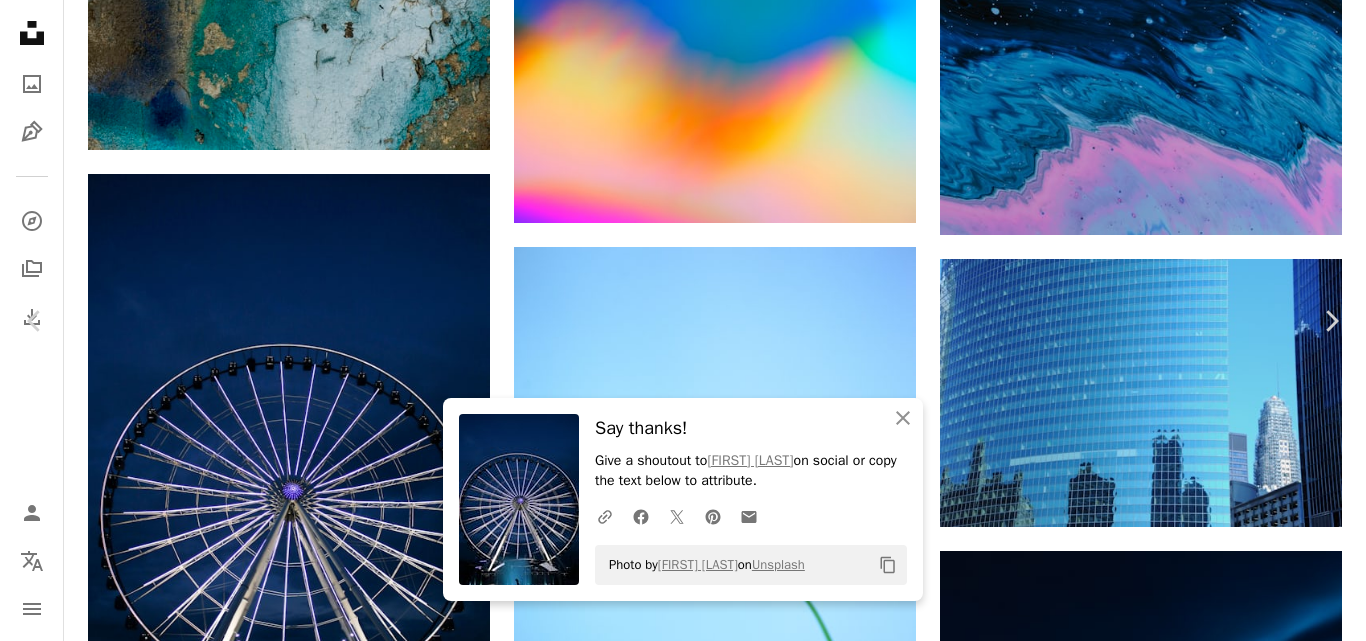click on "An X shape" at bounding box center [20, 20] 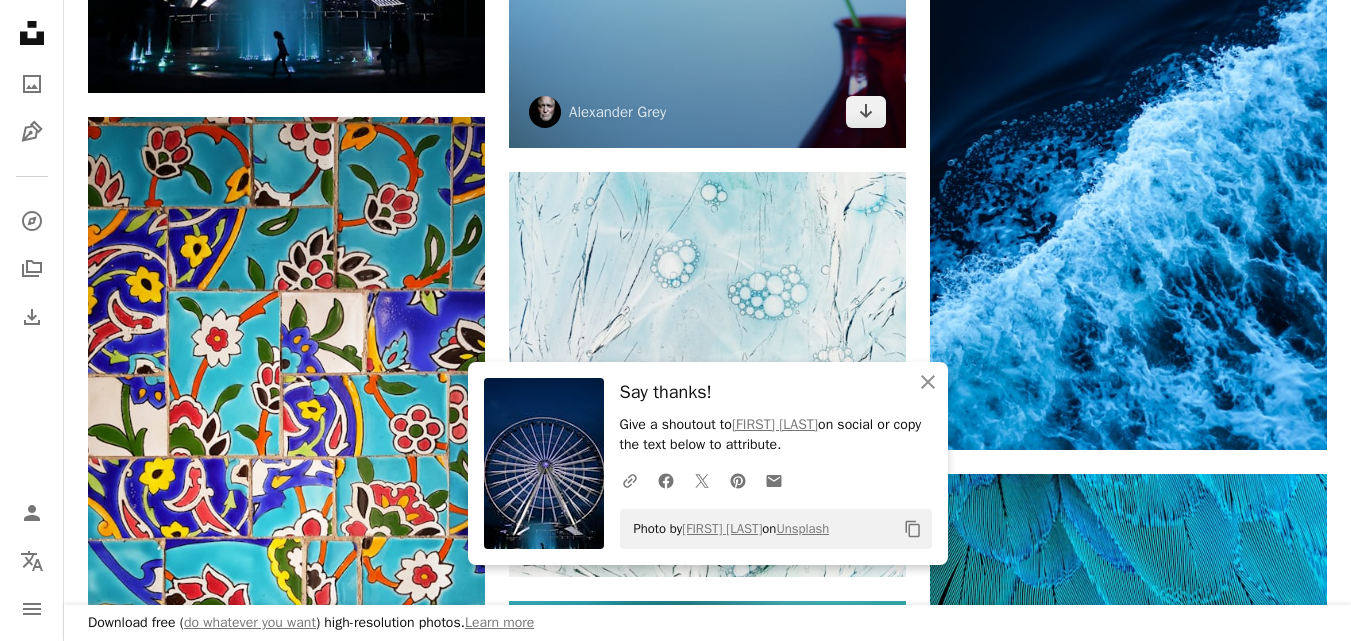 scroll, scrollTop: 15268, scrollLeft: 0, axis: vertical 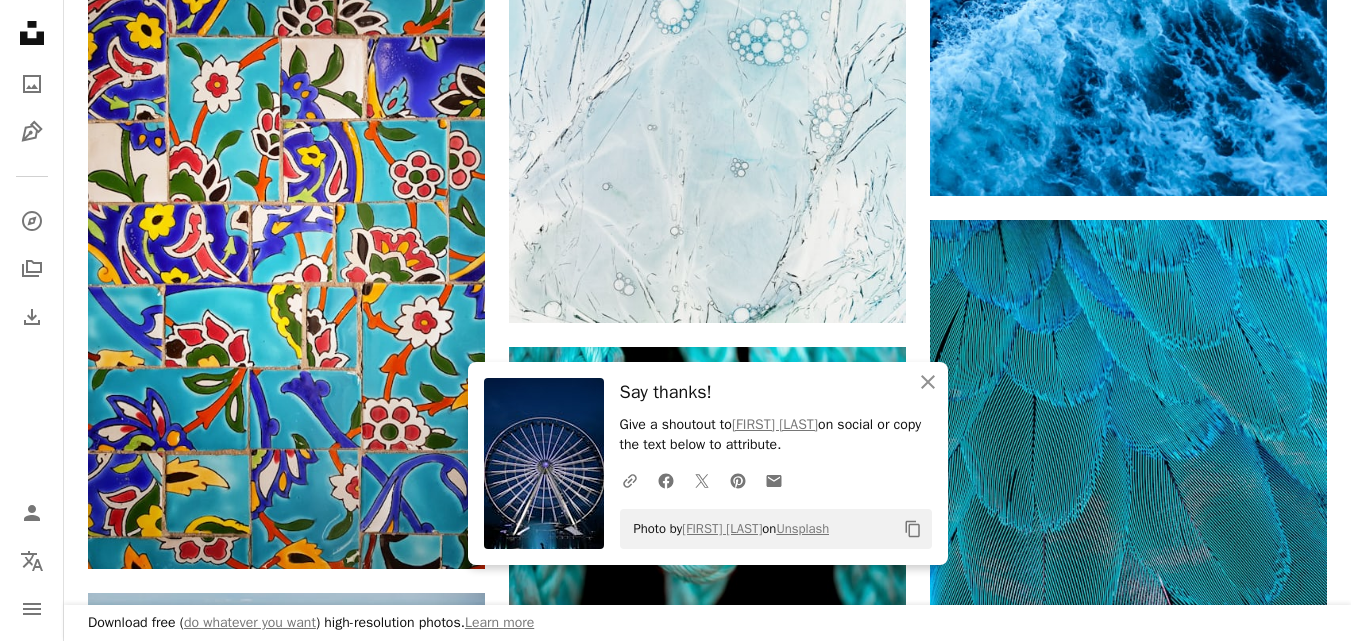 click at bounding box center (286, 1392) 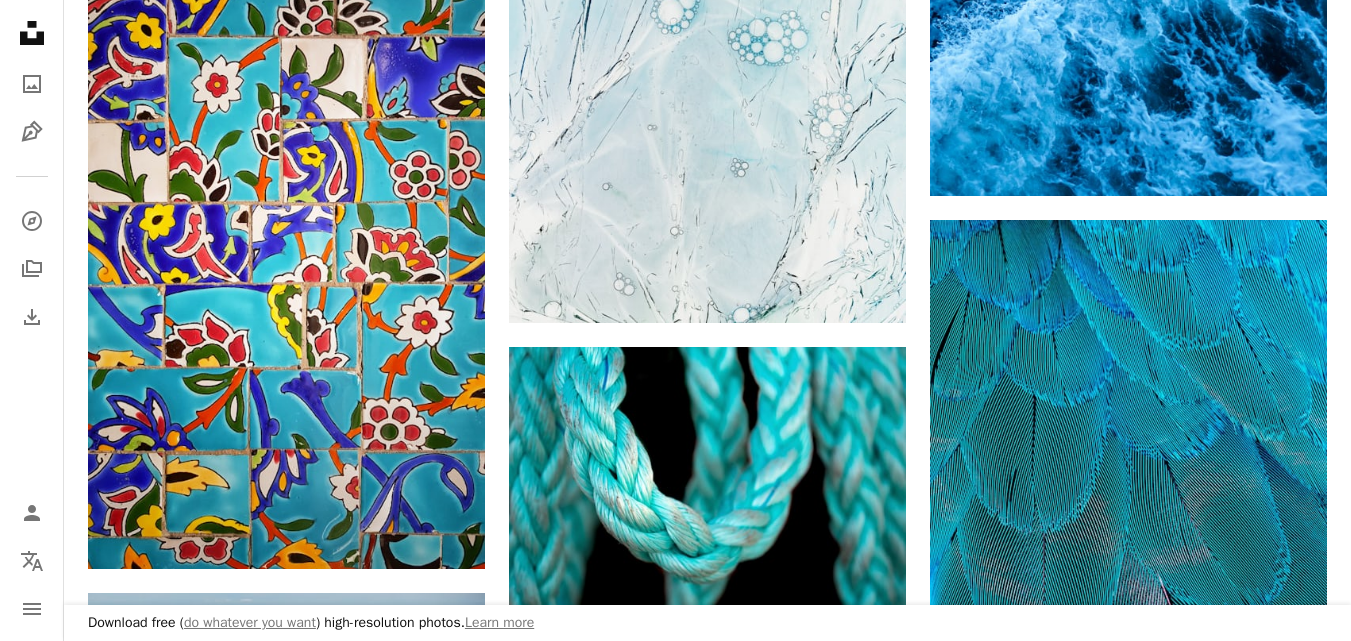 scroll, scrollTop: 16574, scrollLeft: 0, axis: vertical 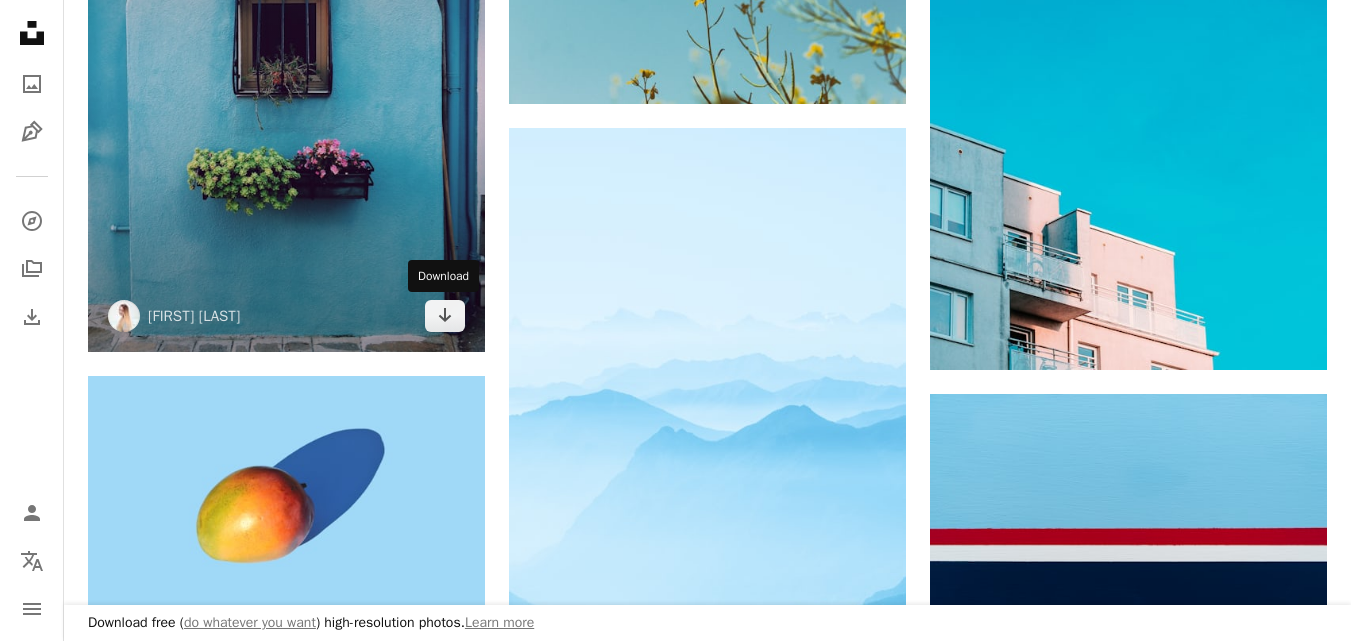 click on "Arrow pointing down" 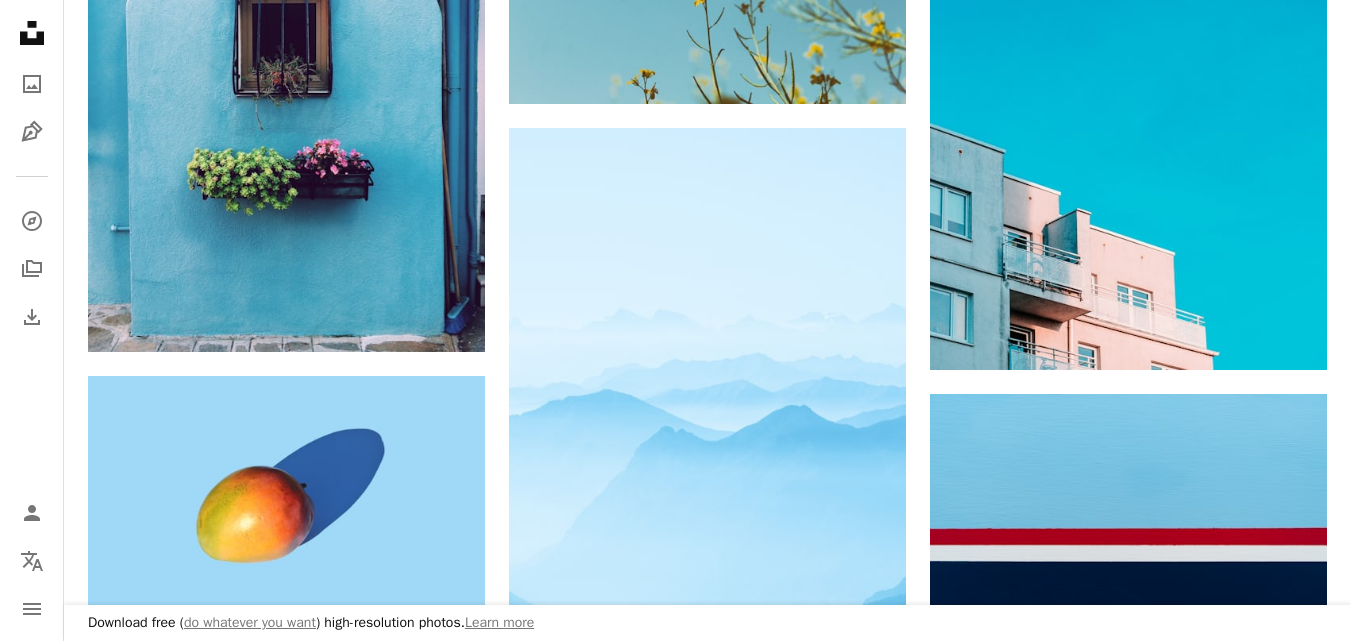 click at bounding box center [286, 1430] 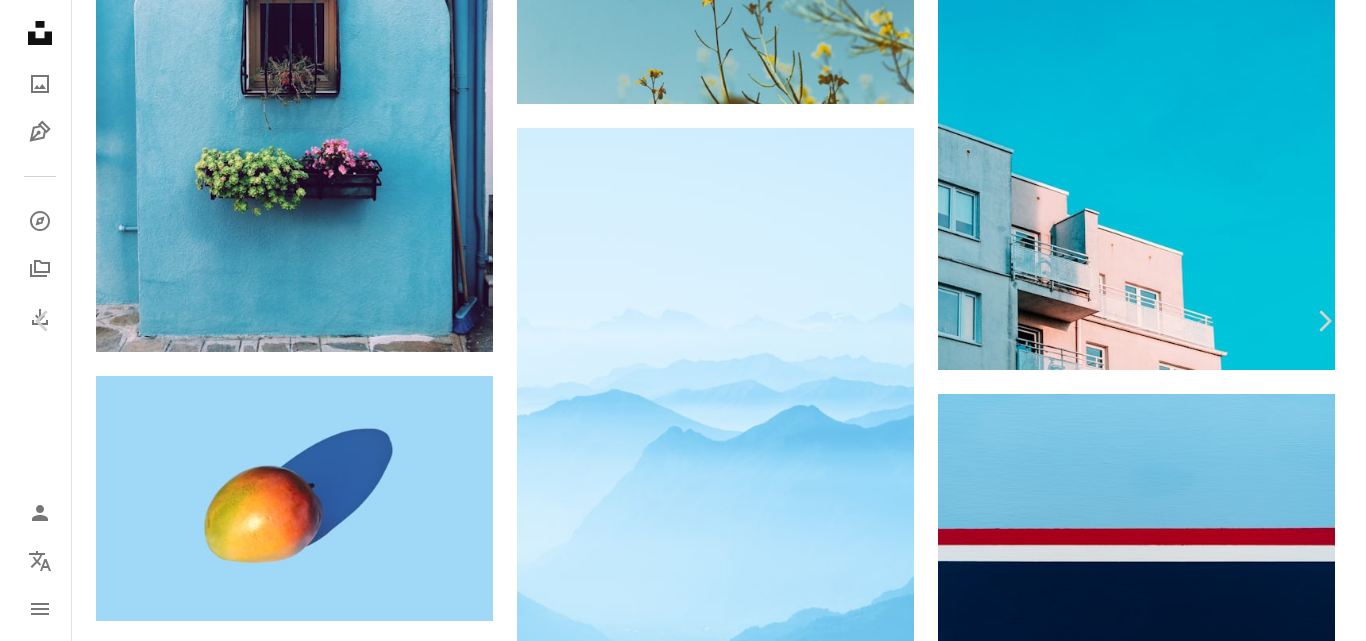 scroll, scrollTop: 17770, scrollLeft: 0, axis: vertical 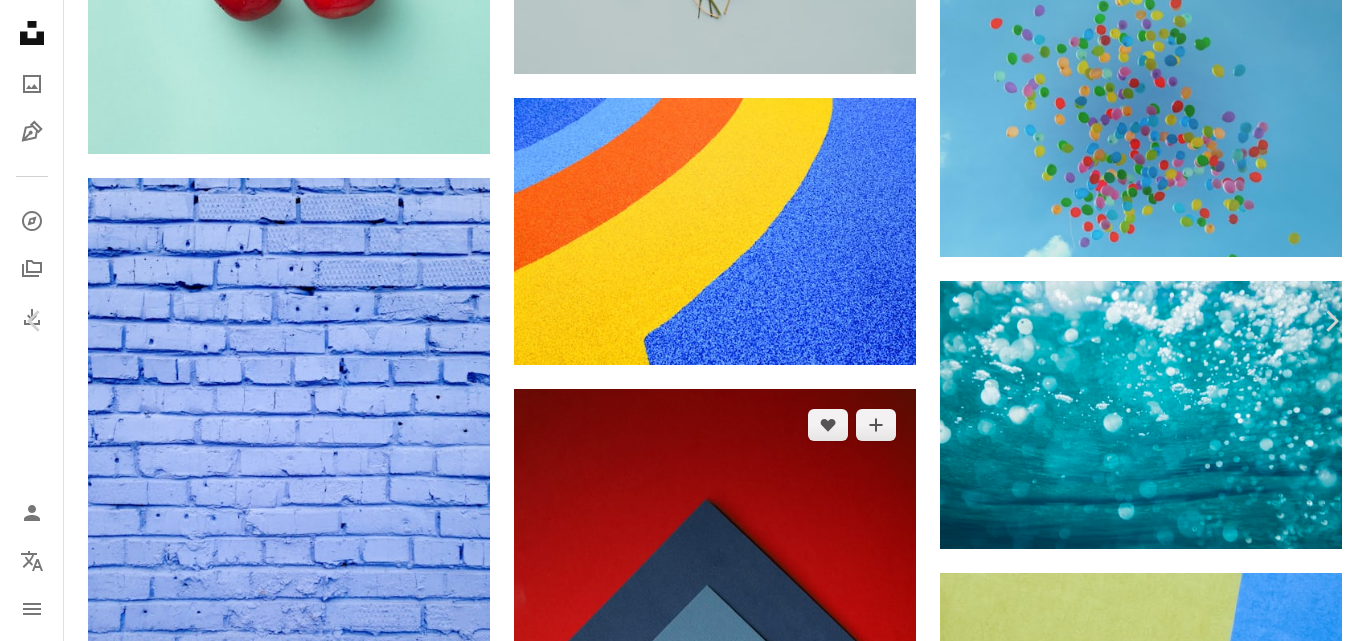 click on "Download free" at bounding box center (1167, 4397) 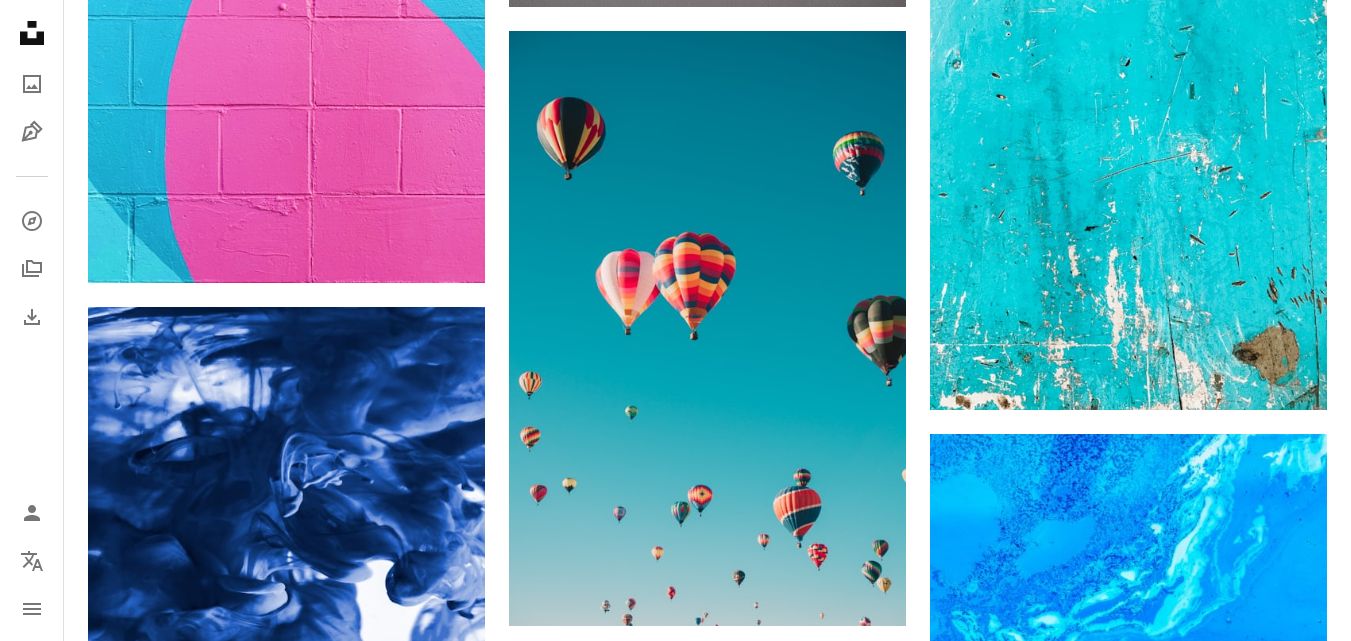 scroll, scrollTop: 18541, scrollLeft: 0, axis: vertical 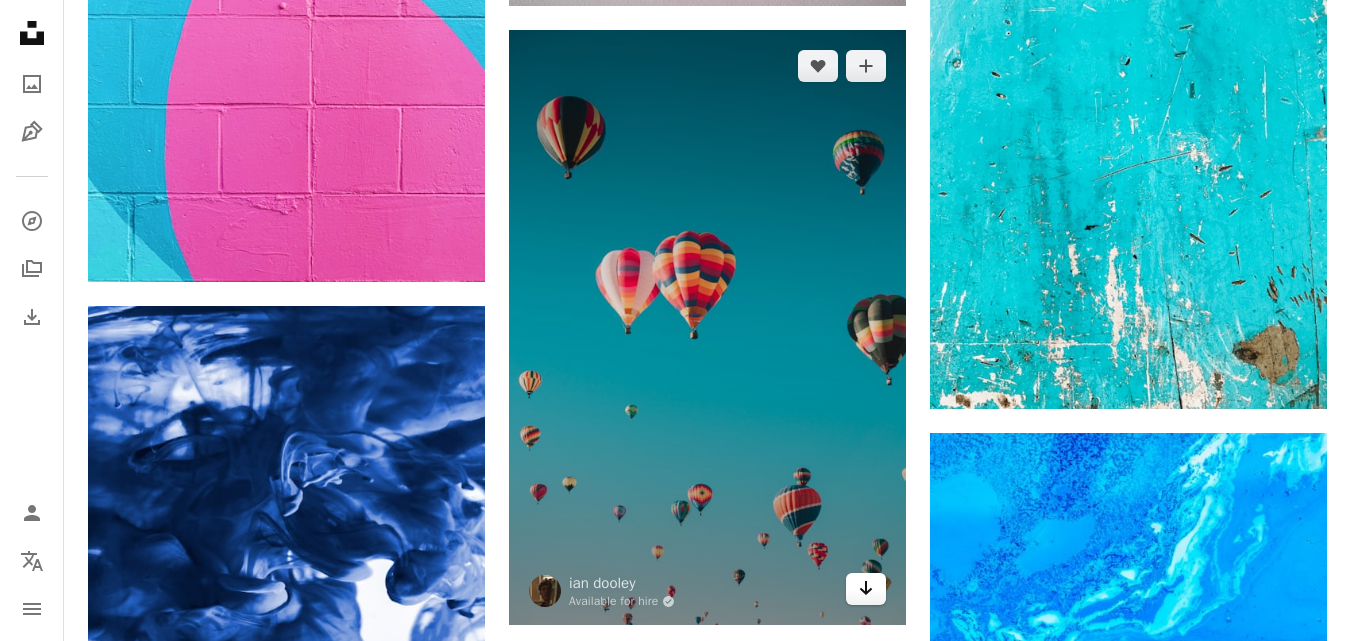 click 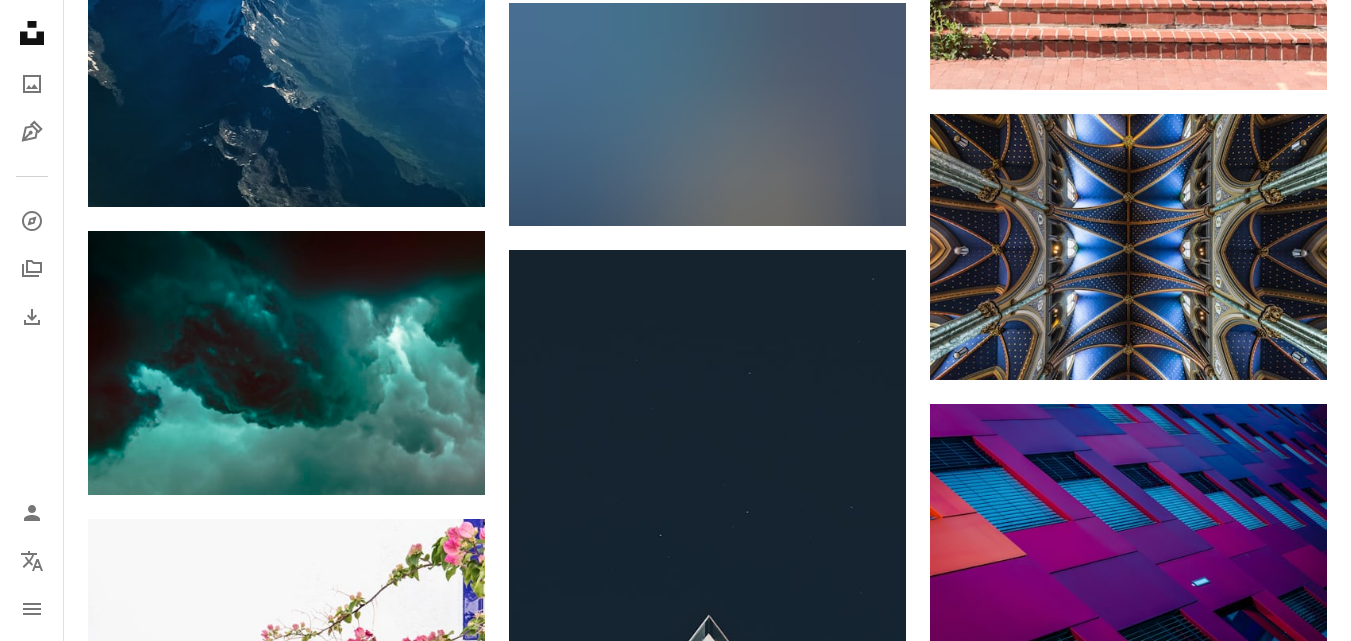 scroll, scrollTop: 32157, scrollLeft: 0, axis: vertical 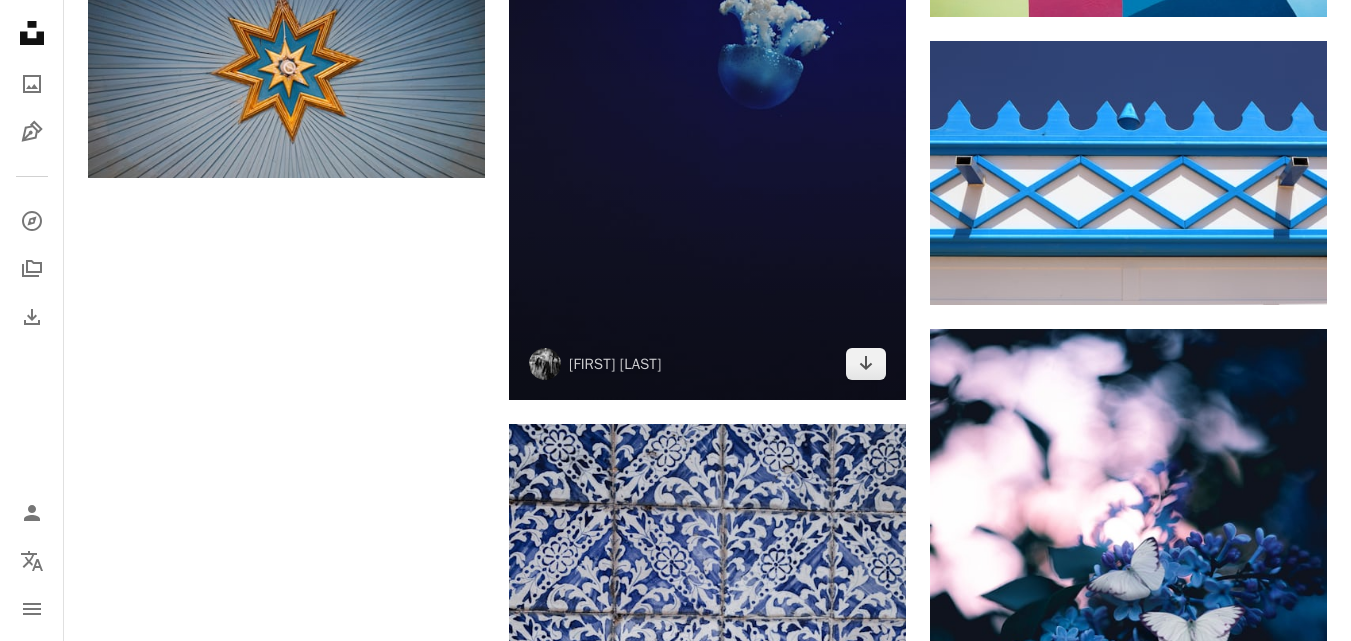 click at bounding box center (707, 135) 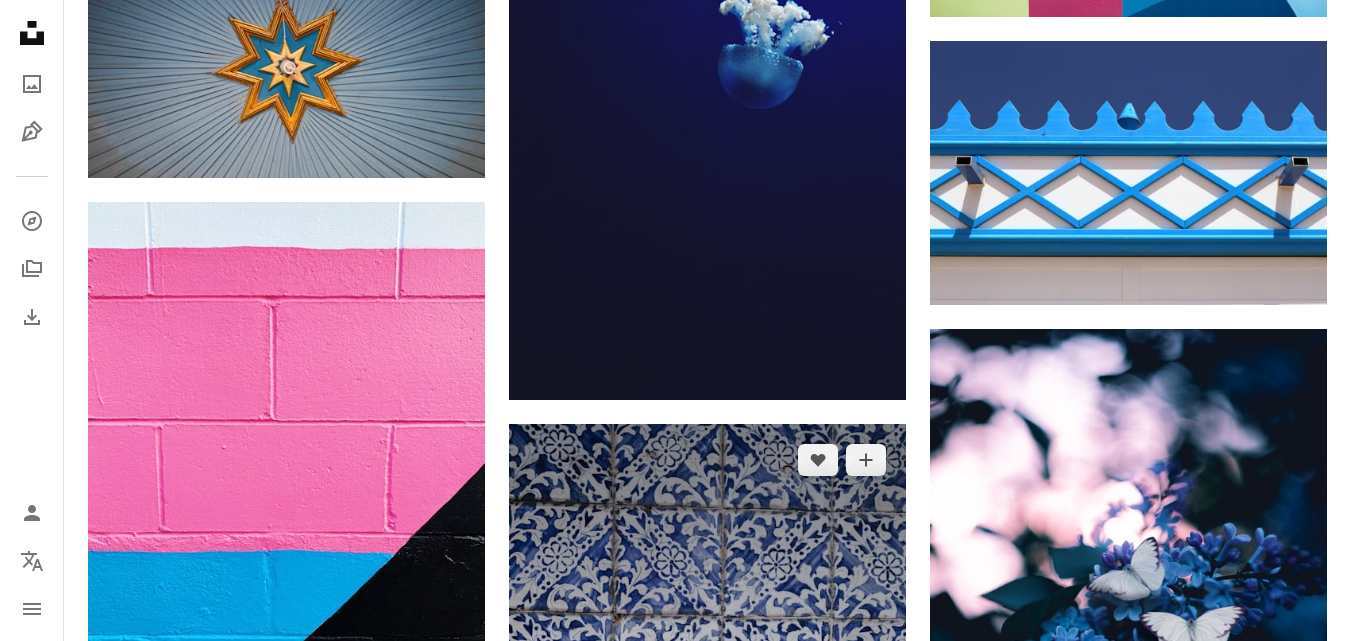 click 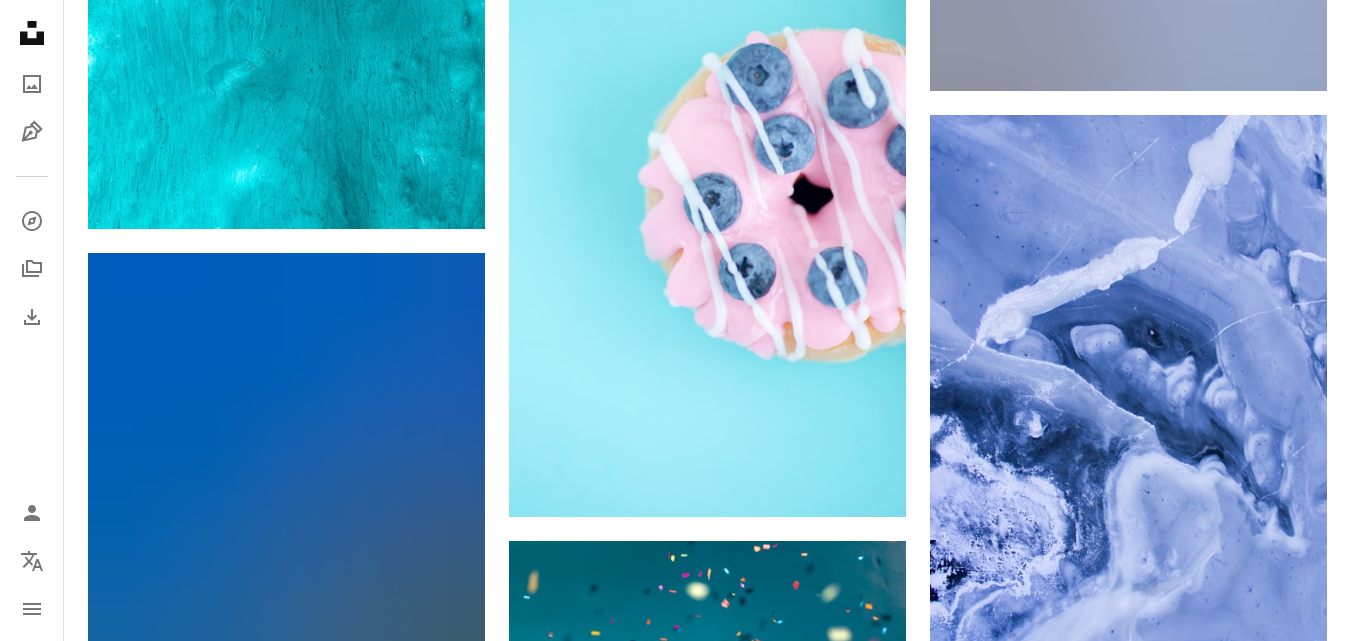 scroll, scrollTop: 33290, scrollLeft: 0, axis: vertical 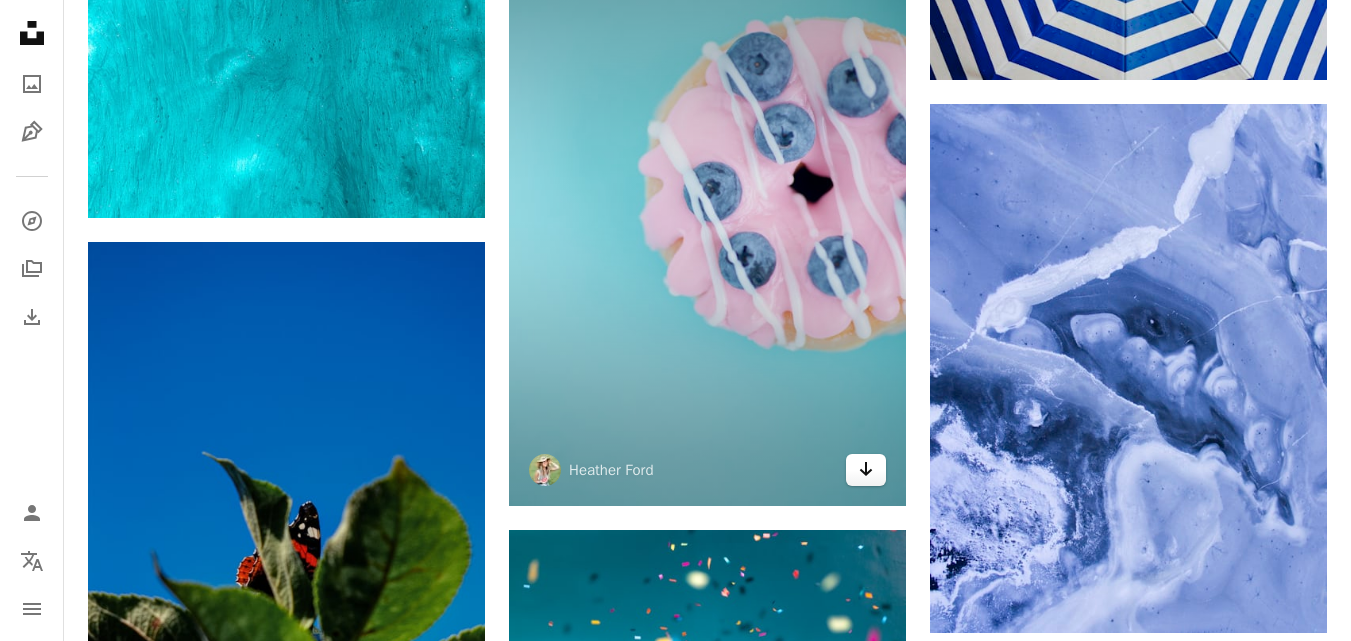 click on "Arrow pointing down" 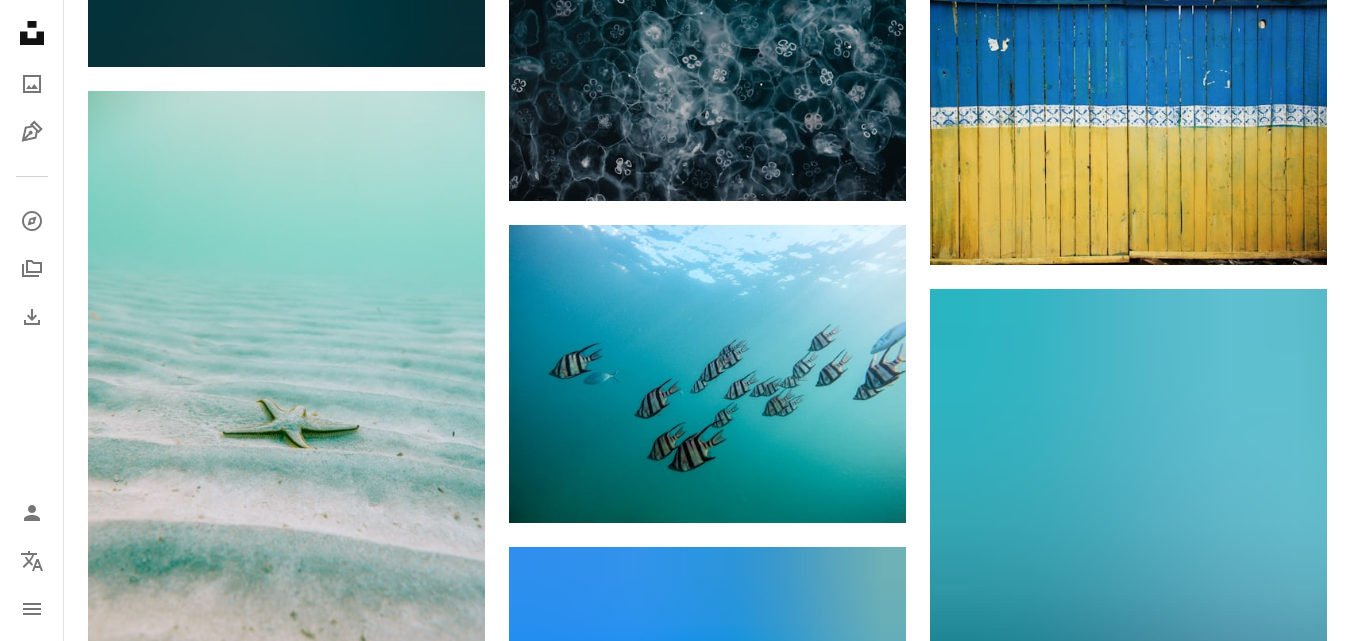 scroll, scrollTop: 19766, scrollLeft: 0, axis: vertical 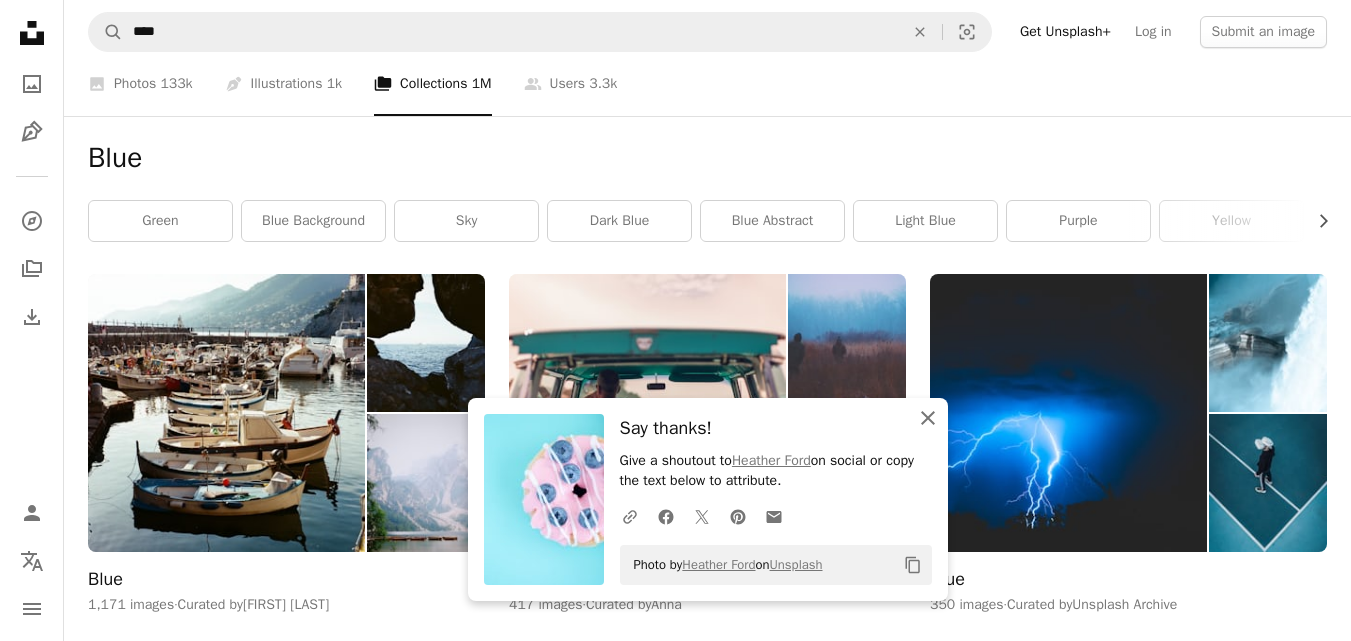 click on "An X shape" 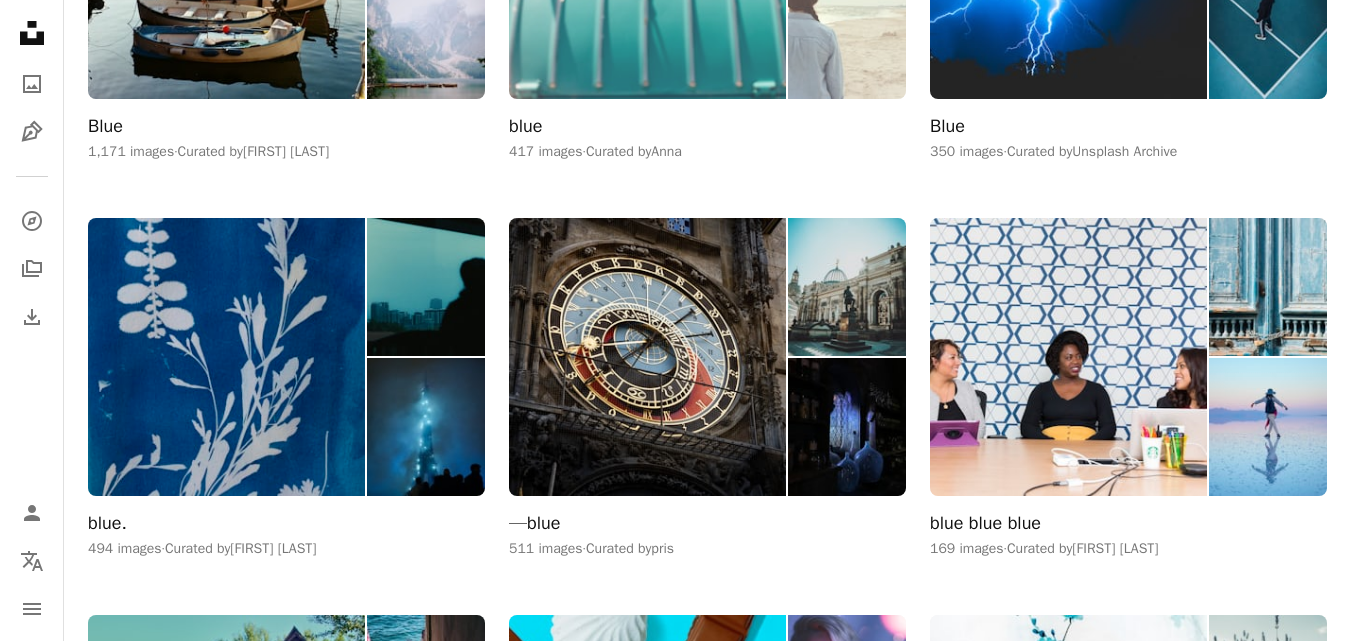 scroll, scrollTop: 452, scrollLeft: 0, axis: vertical 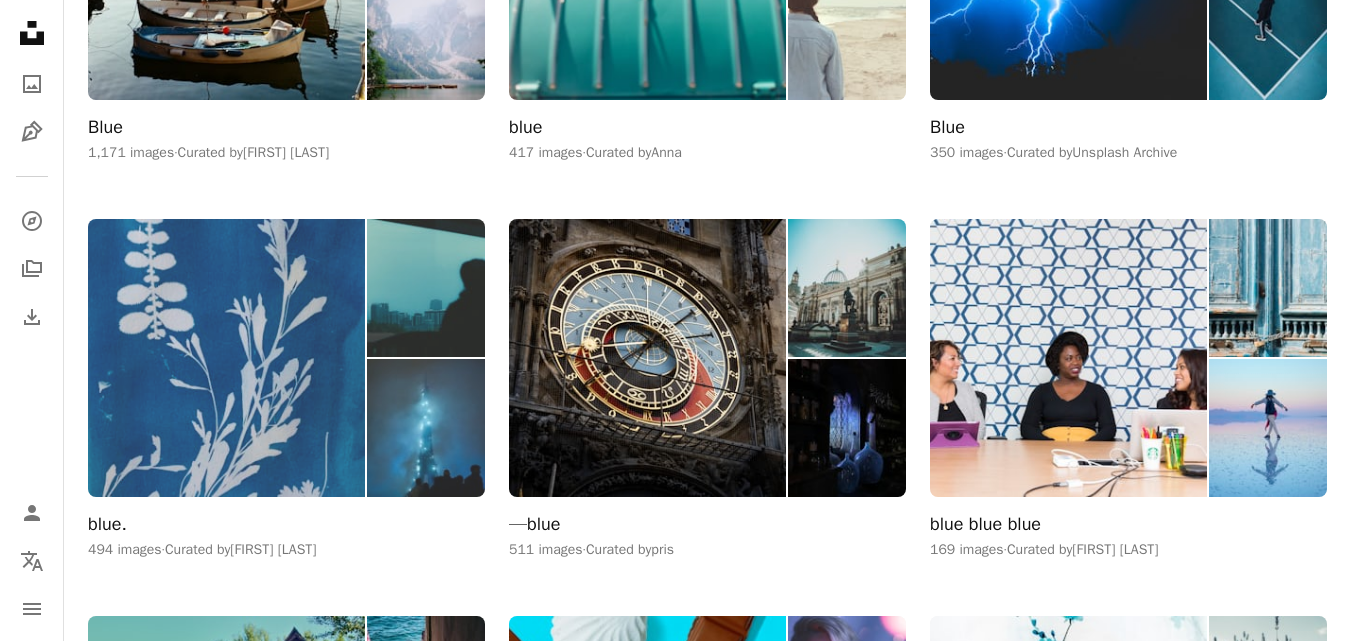 click at bounding box center [226, 358] 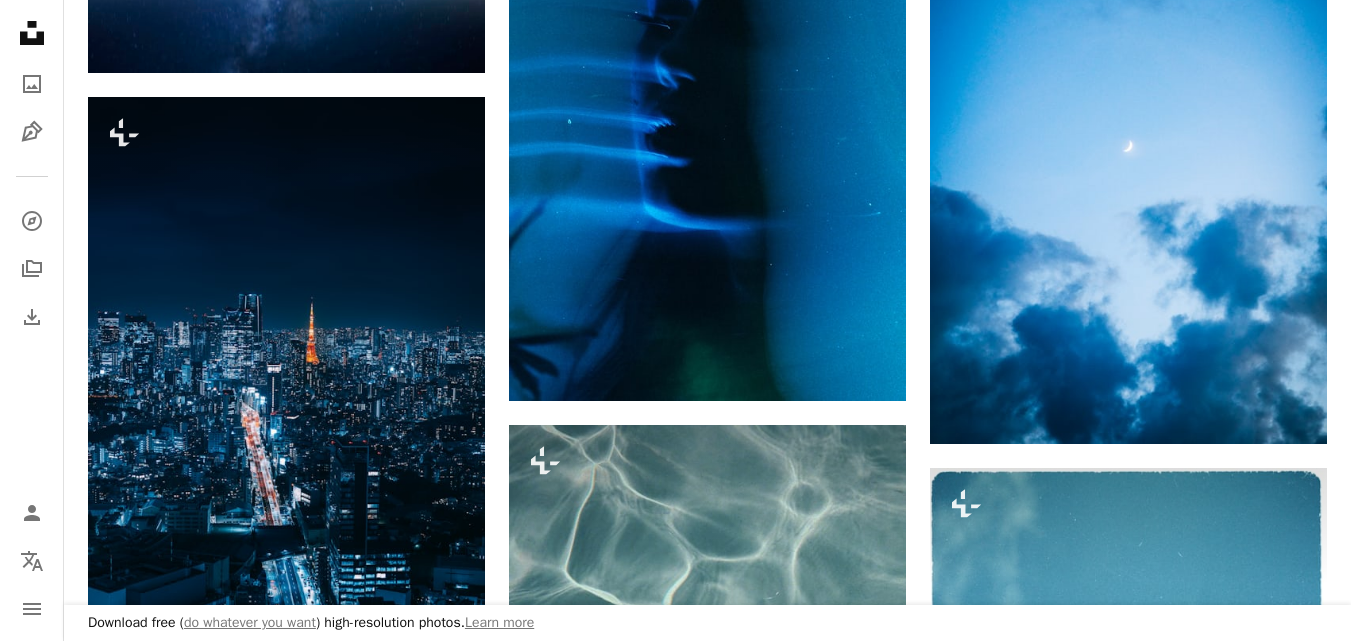 scroll, scrollTop: 1154, scrollLeft: 0, axis: vertical 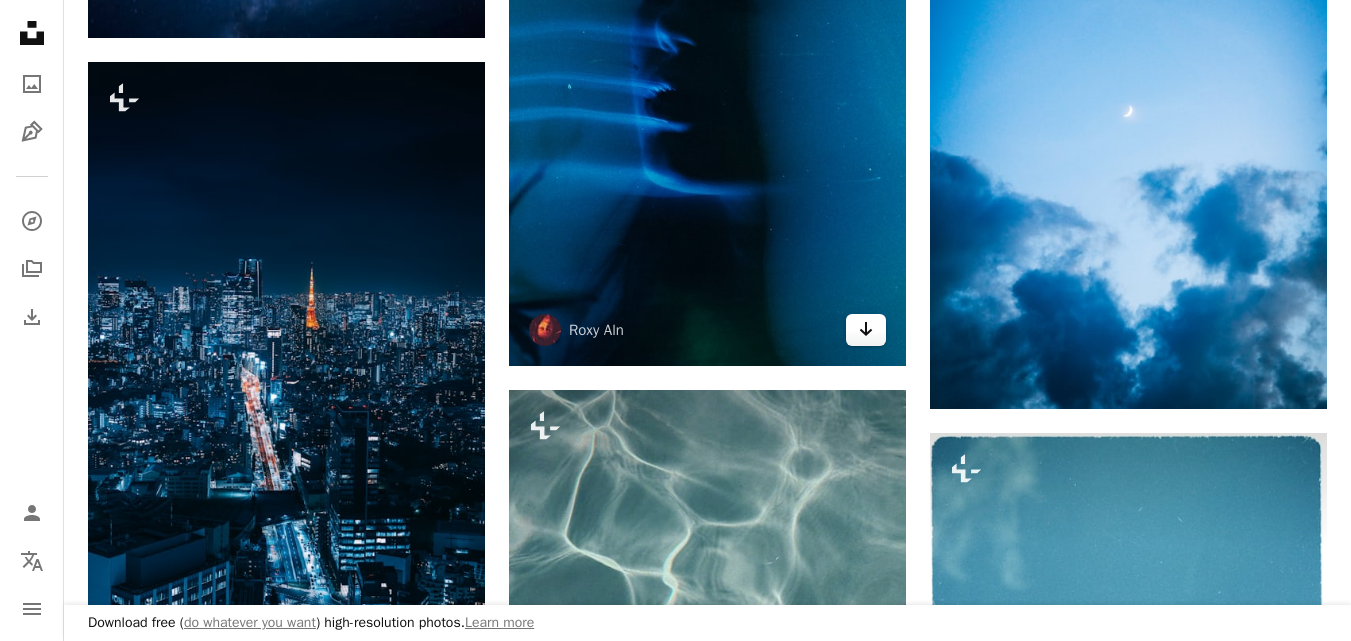 click 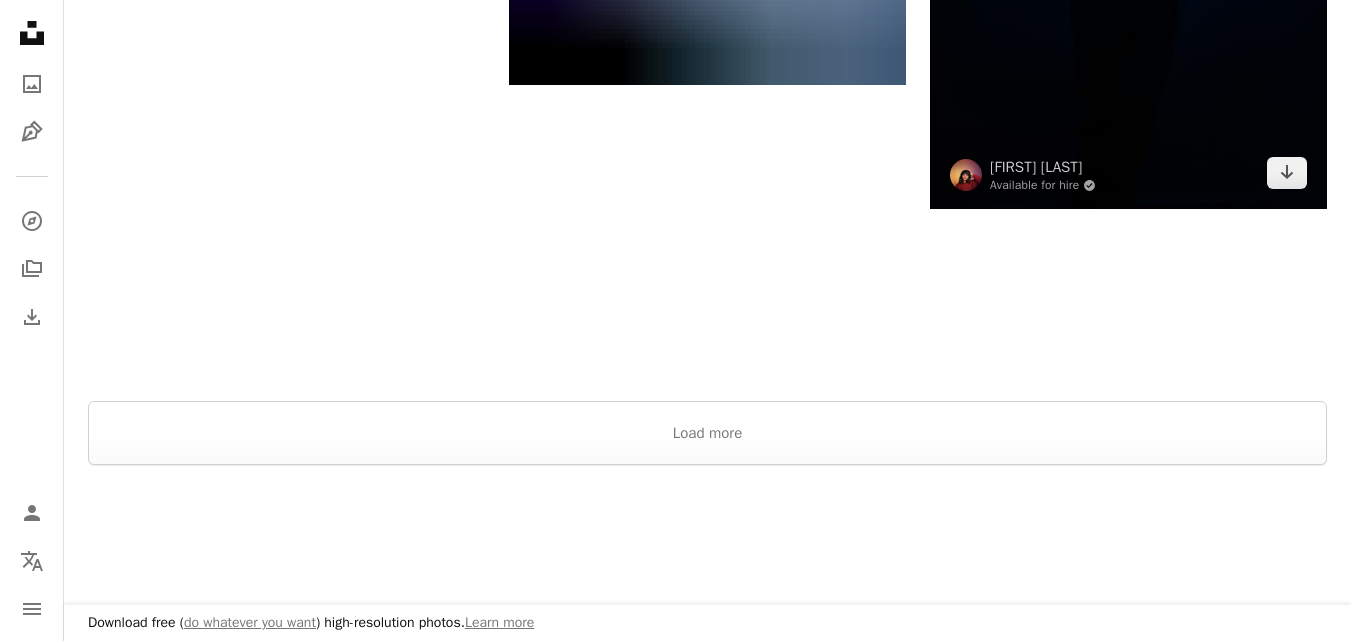scroll, scrollTop: 3858, scrollLeft: 0, axis: vertical 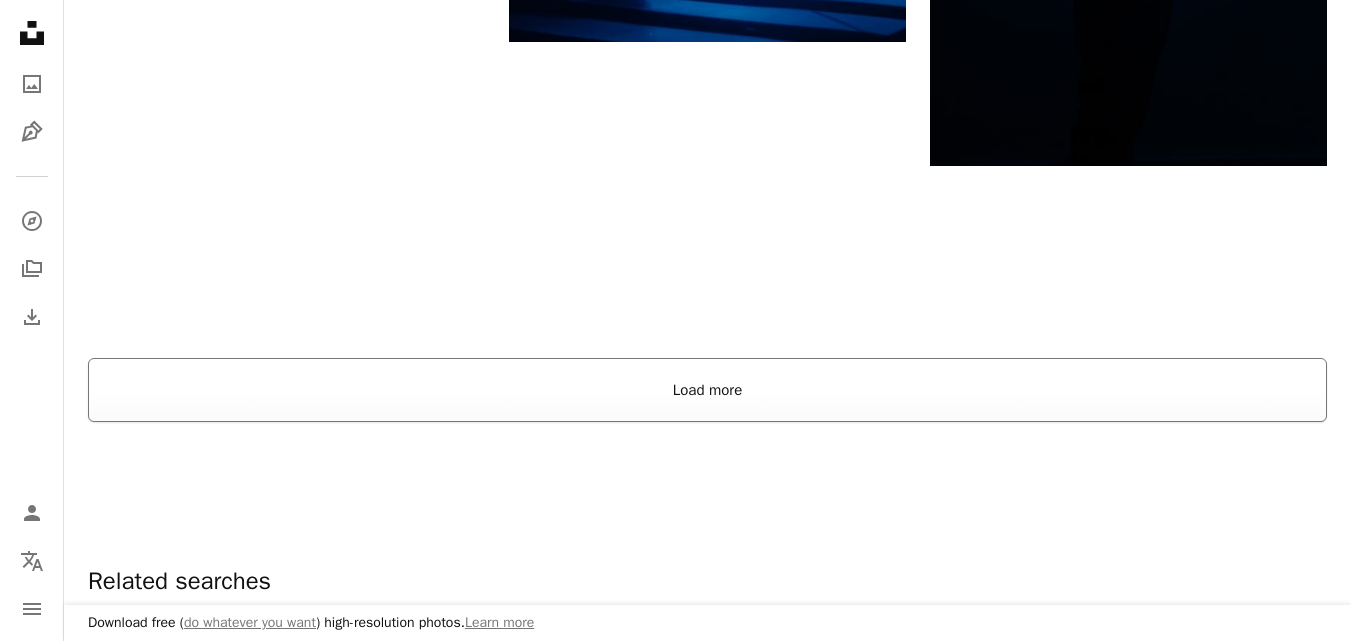 click on "Load more" at bounding box center [707, 390] 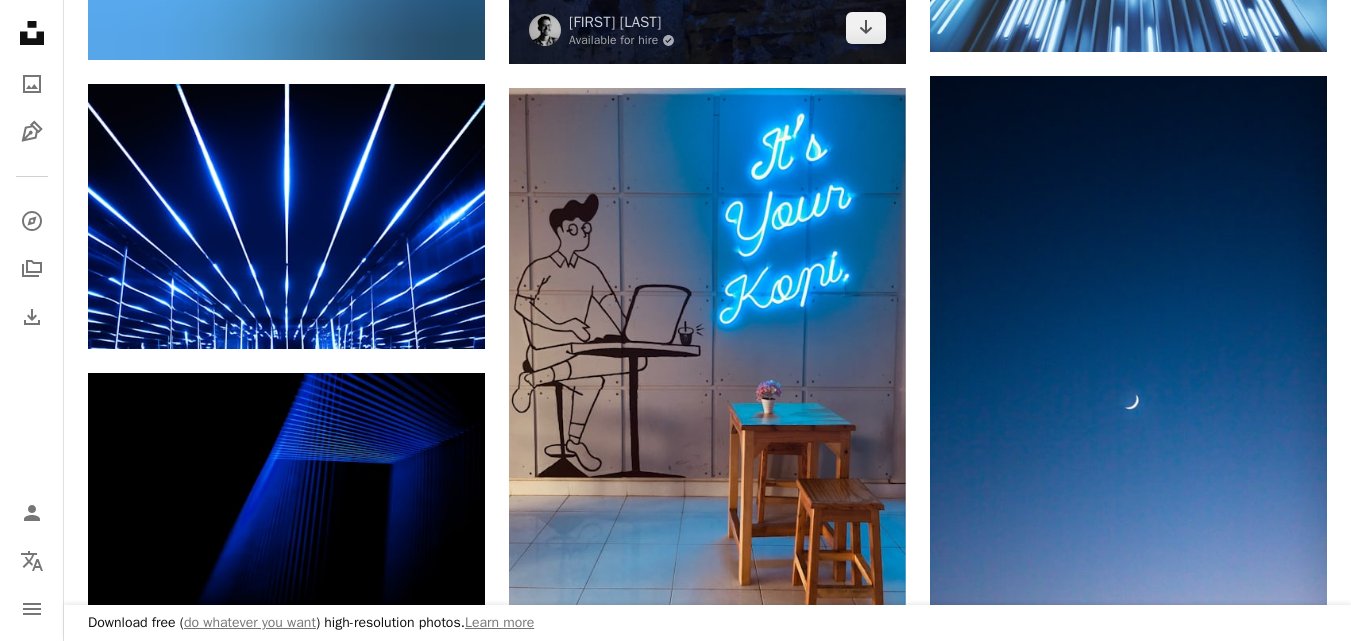 scroll, scrollTop: 7135, scrollLeft: 0, axis: vertical 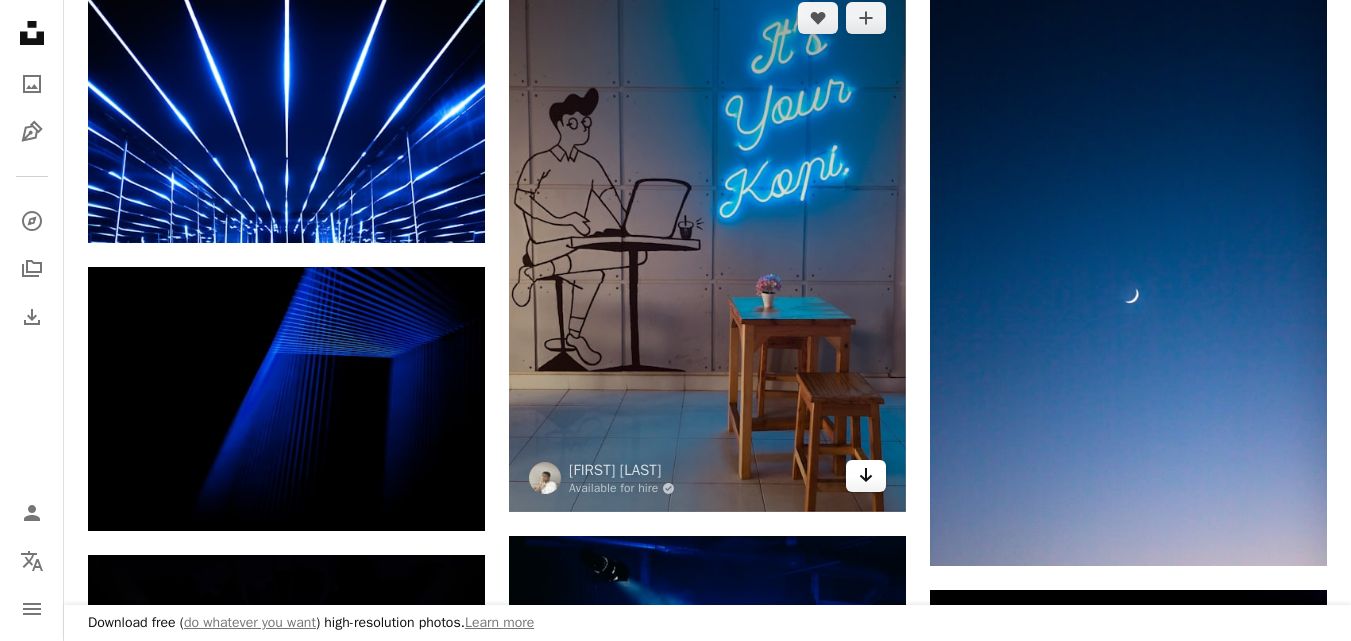 click on "Arrow pointing down" 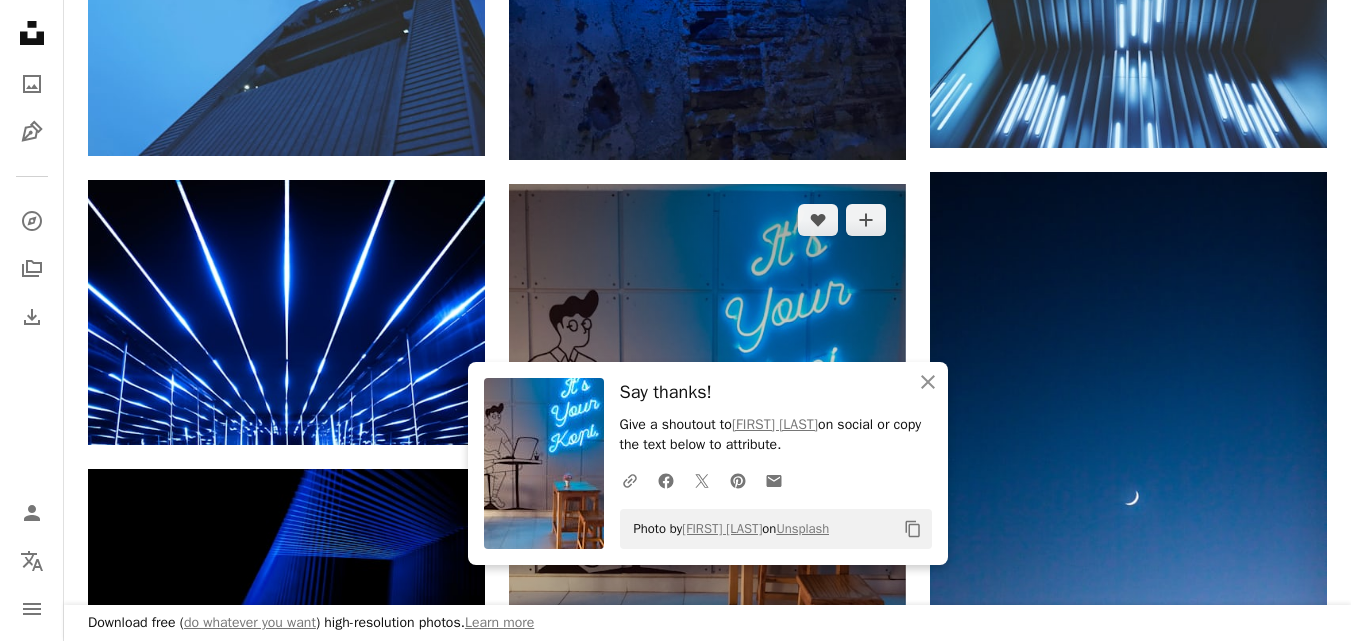 scroll, scrollTop: 6915, scrollLeft: 0, axis: vertical 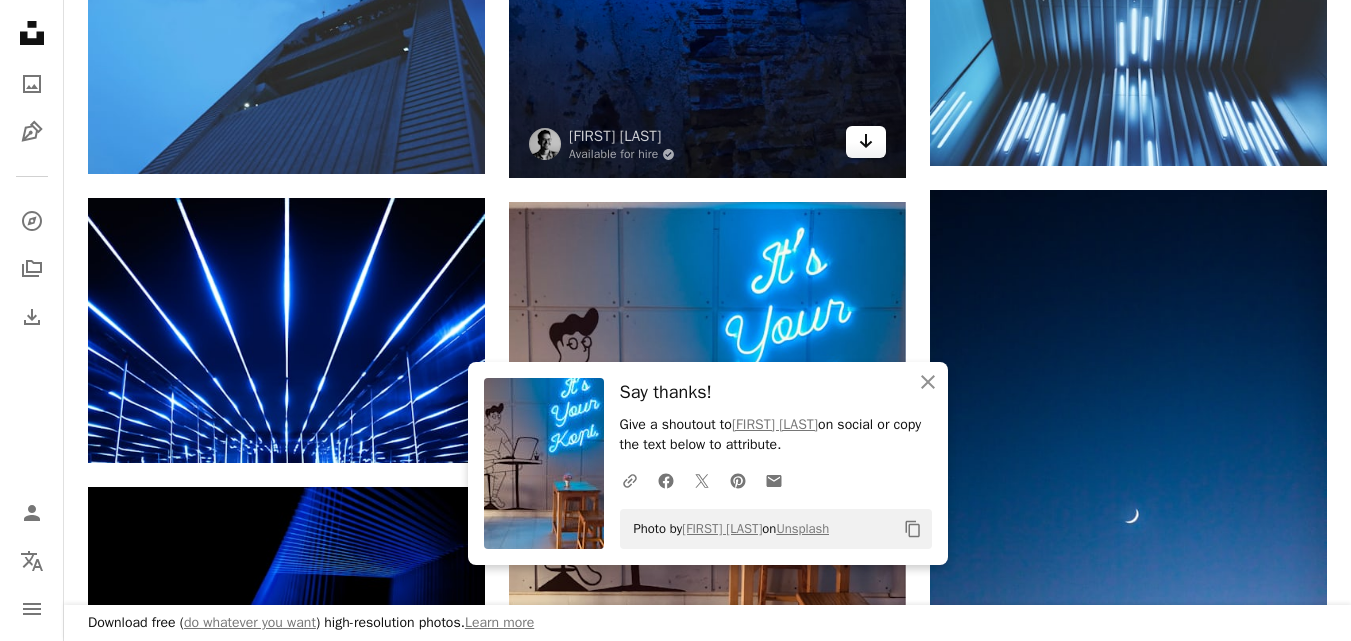 click on "Arrow pointing down" 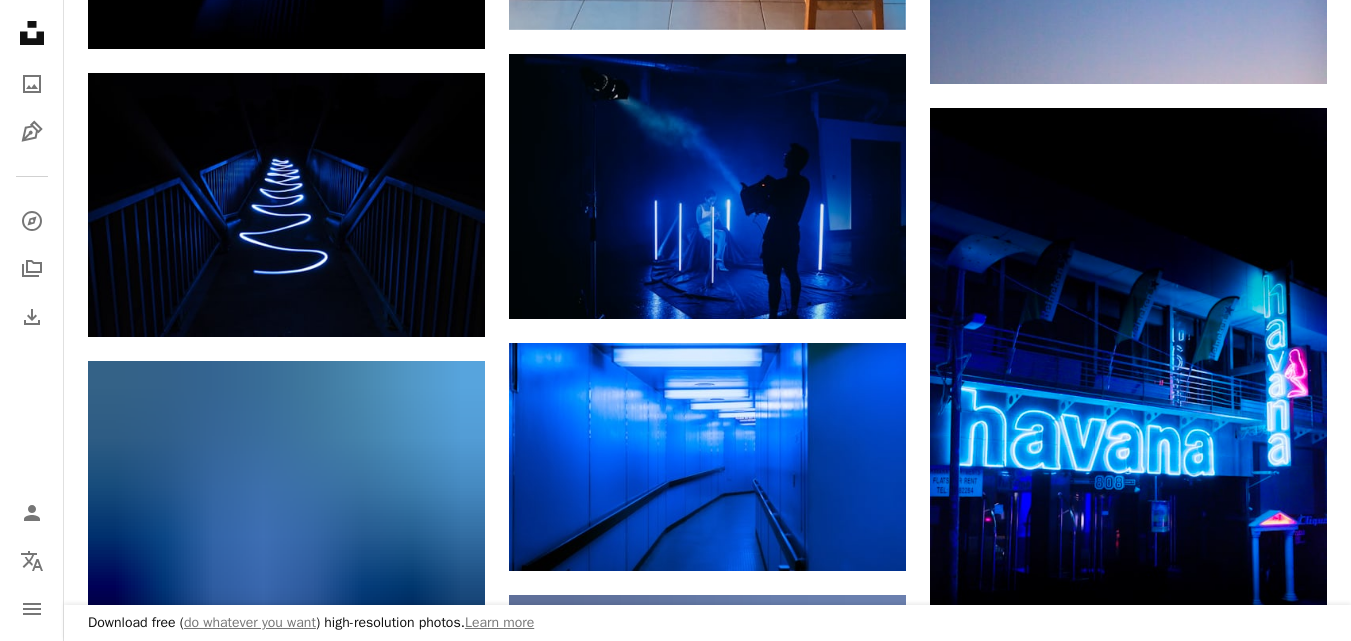 scroll, scrollTop: 7777, scrollLeft: 0, axis: vertical 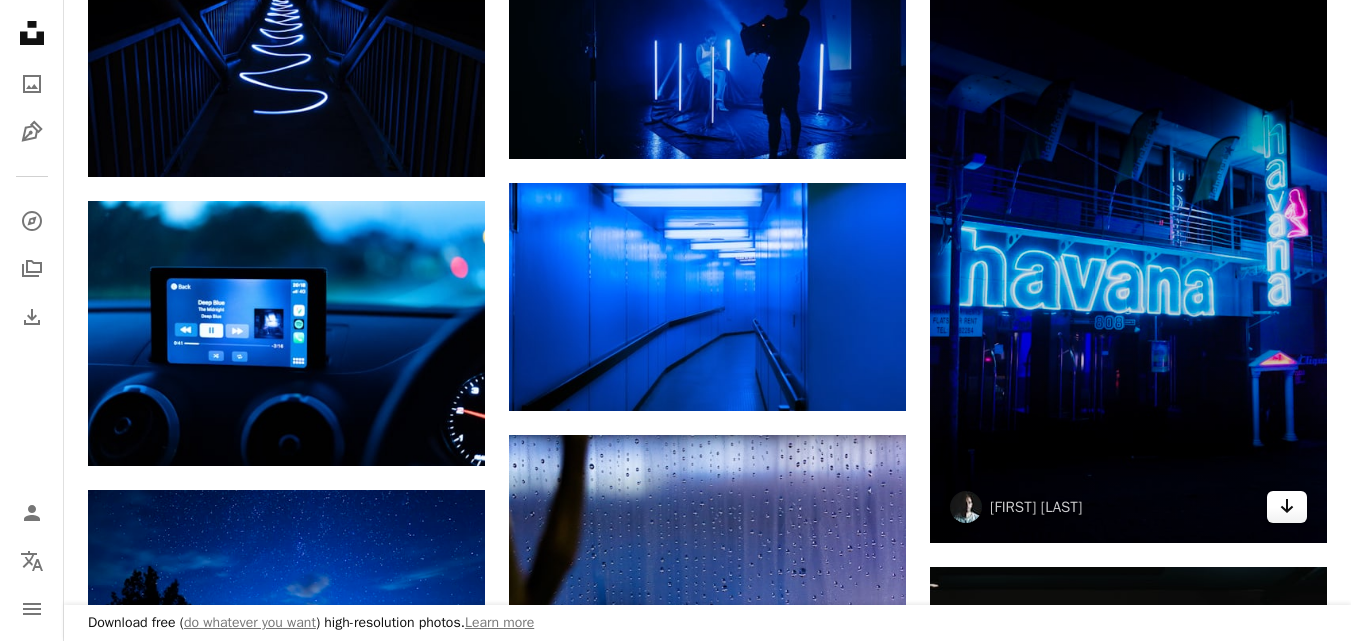 click 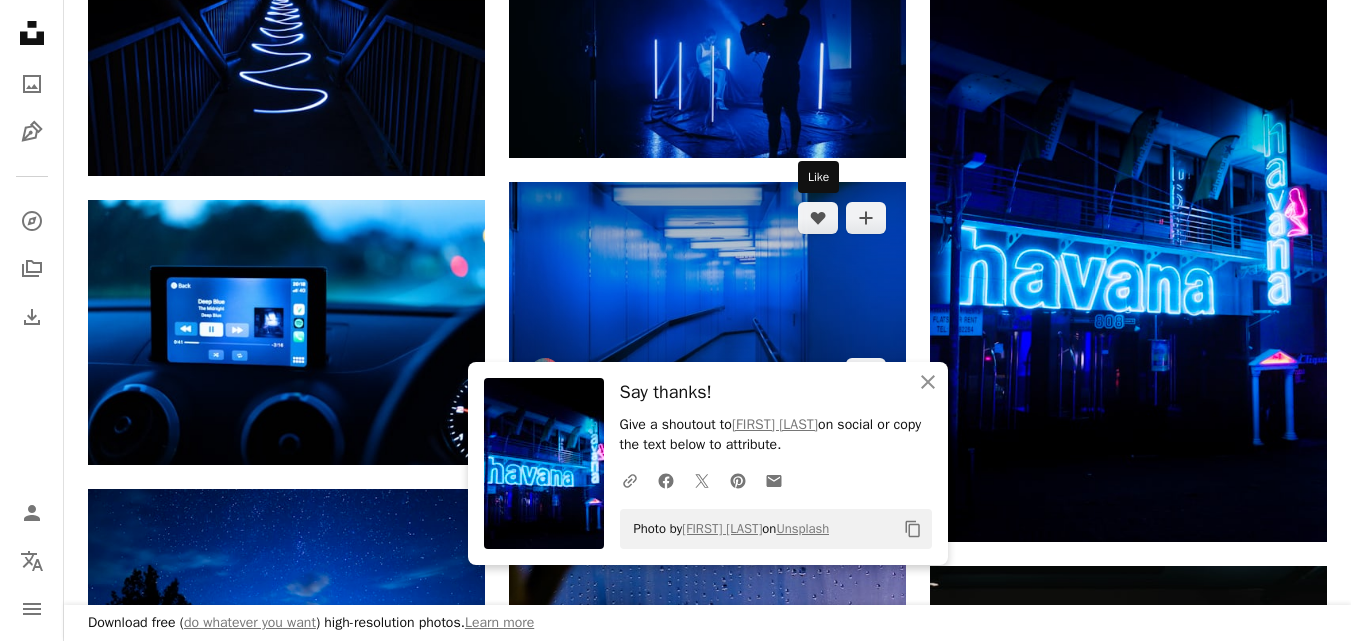 scroll, scrollTop: 7779, scrollLeft: 0, axis: vertical 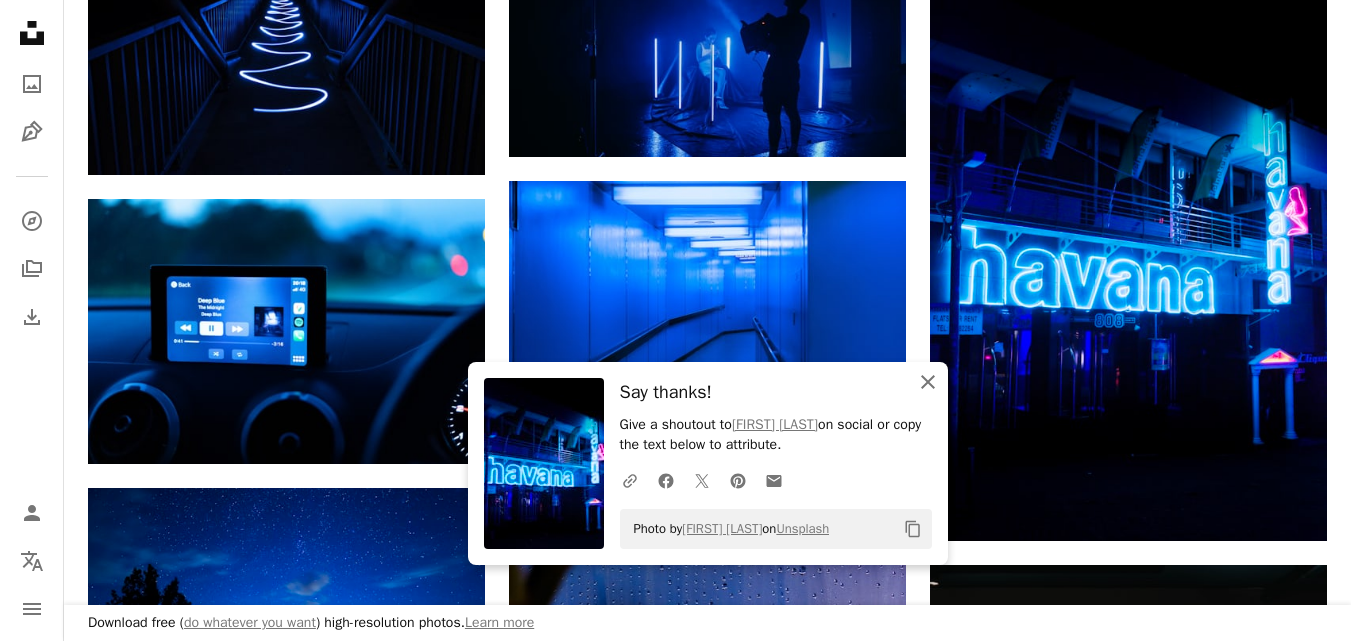 click on "An X shape" 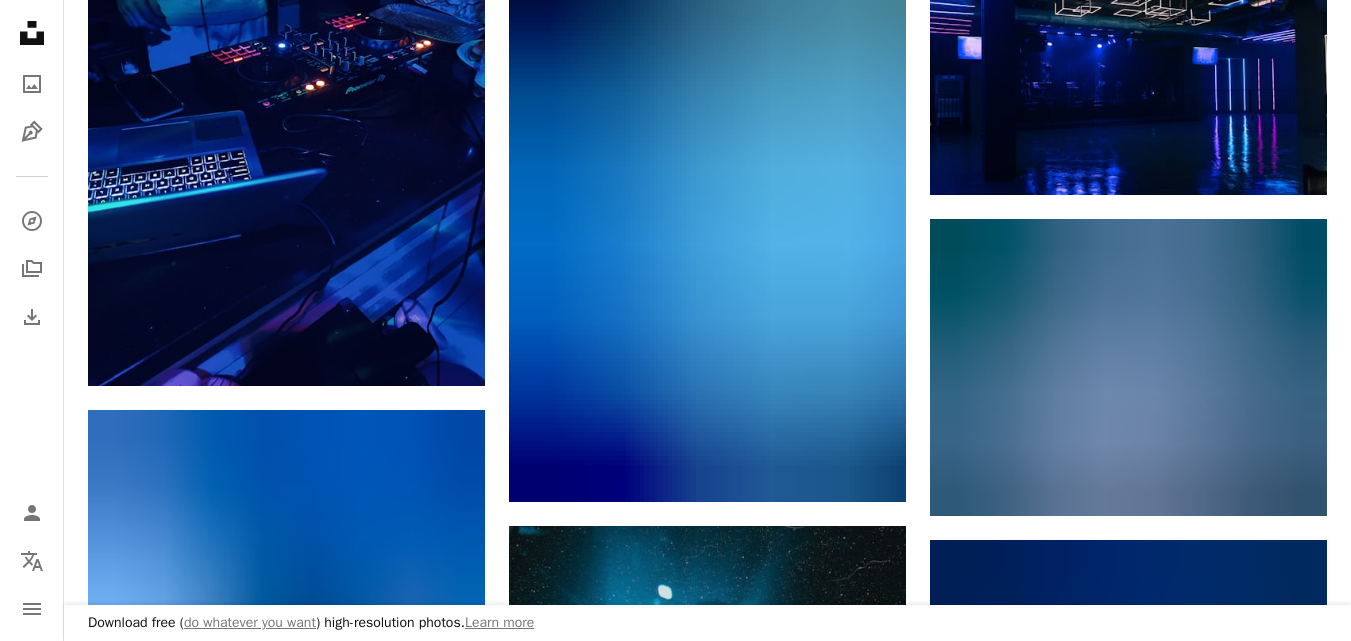 scroll, scrollTop: 13072, scrollLeft: 0, axis: vertical 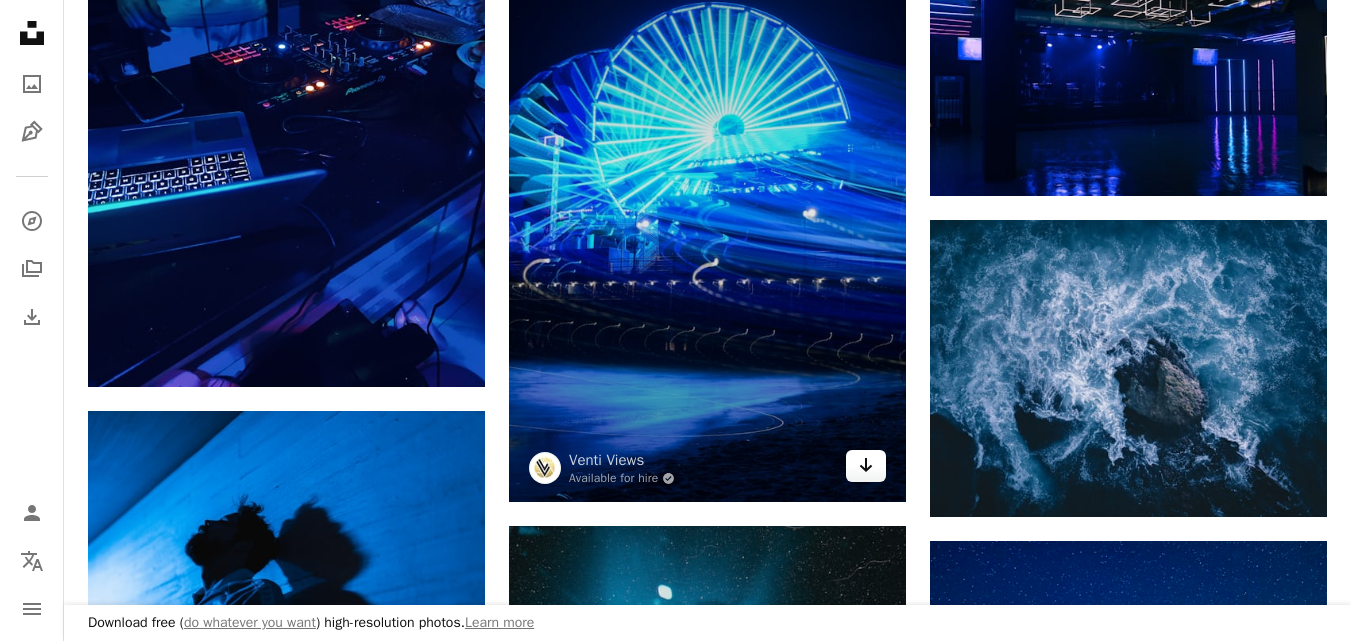 click on "Arrow pointing down" 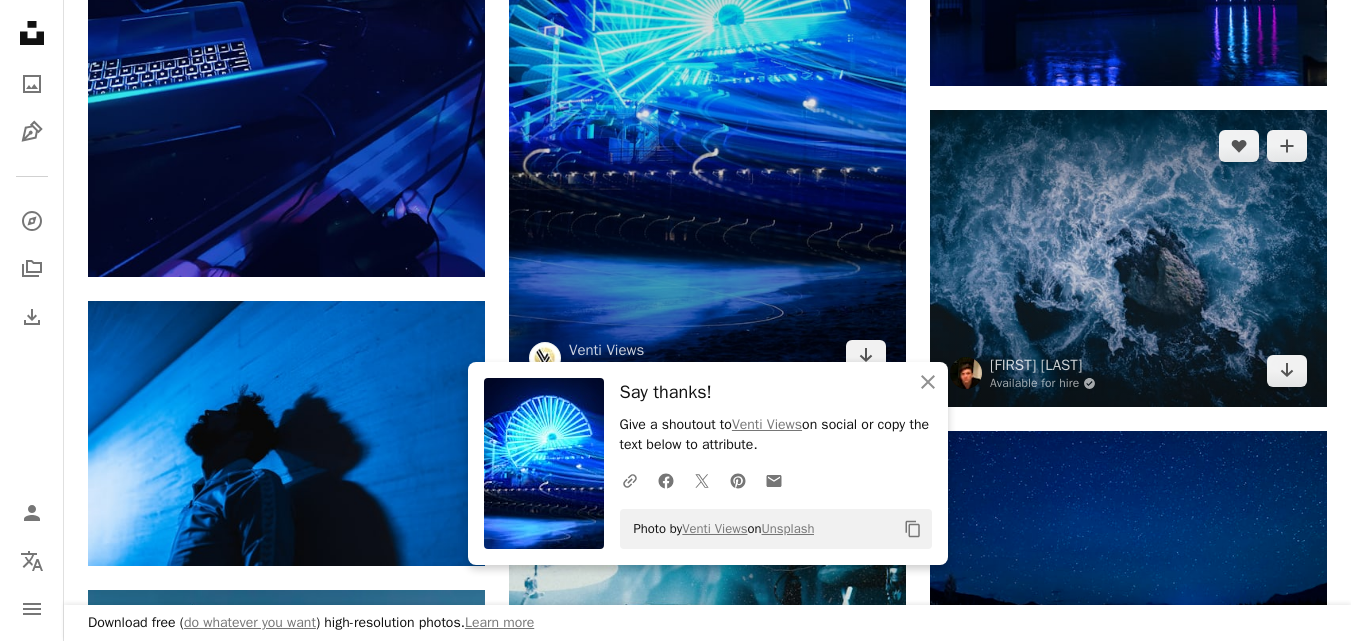scroll, scrollTop: 13183, scrollLeft: 0, axis: vertical 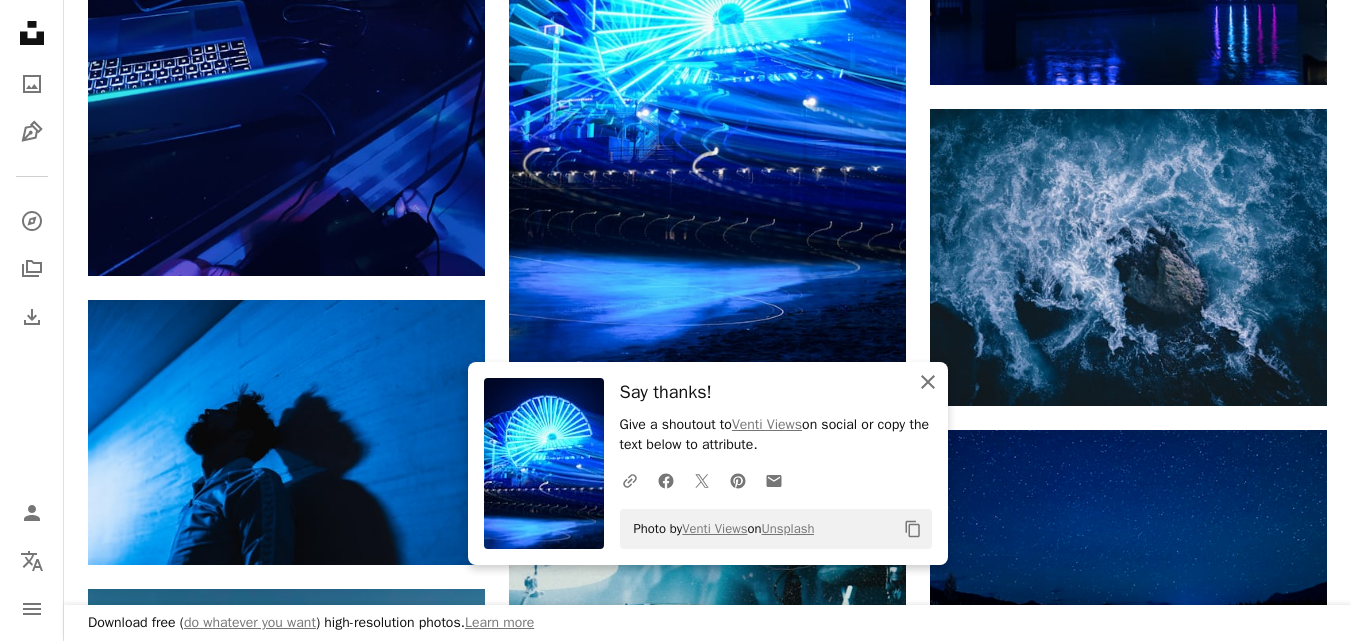 click on "An X shape" 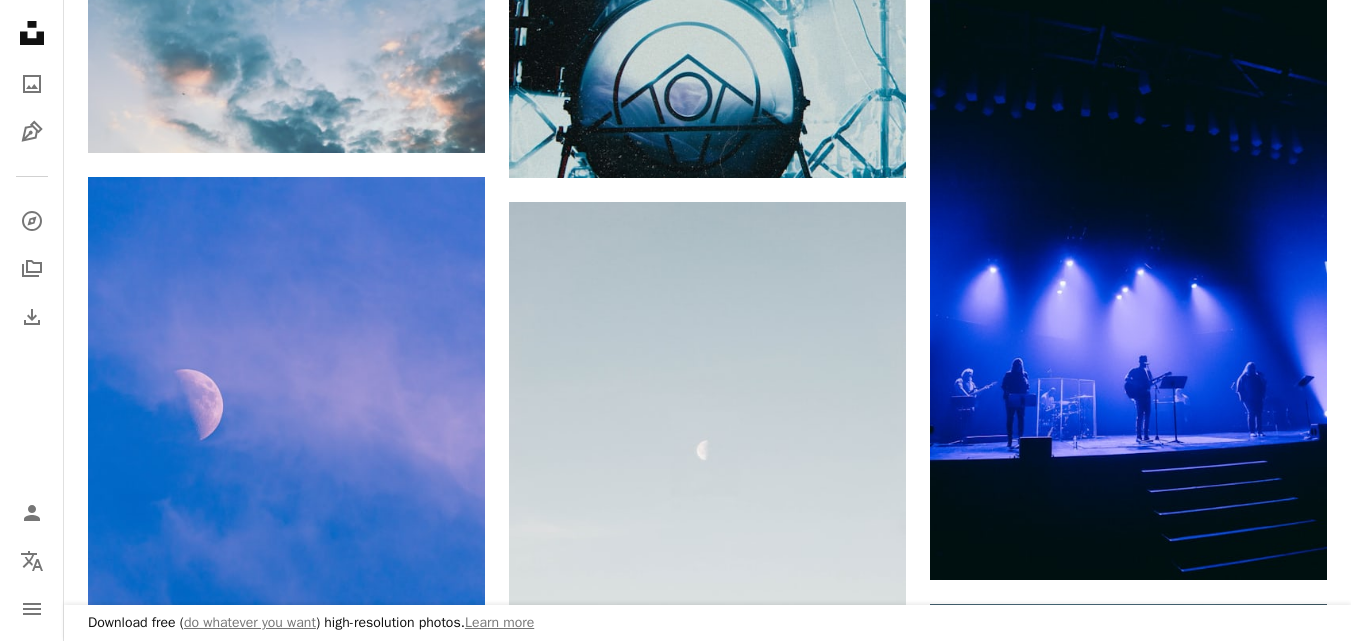 scroll, scrollTop: 15137, scrollLeft: 0, axis: vertical 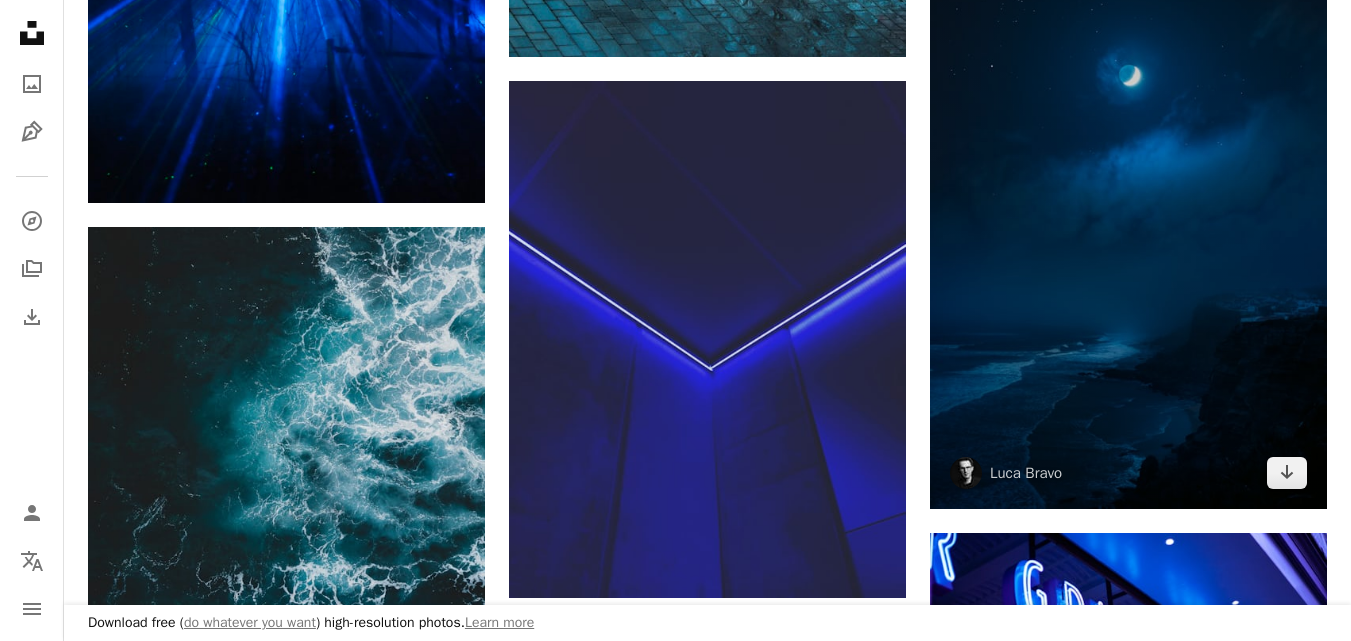 drag, startPoint x: 933, startPoint y: 528, endPoint x: 1279, endPoint y: 292, distance: 418.82214 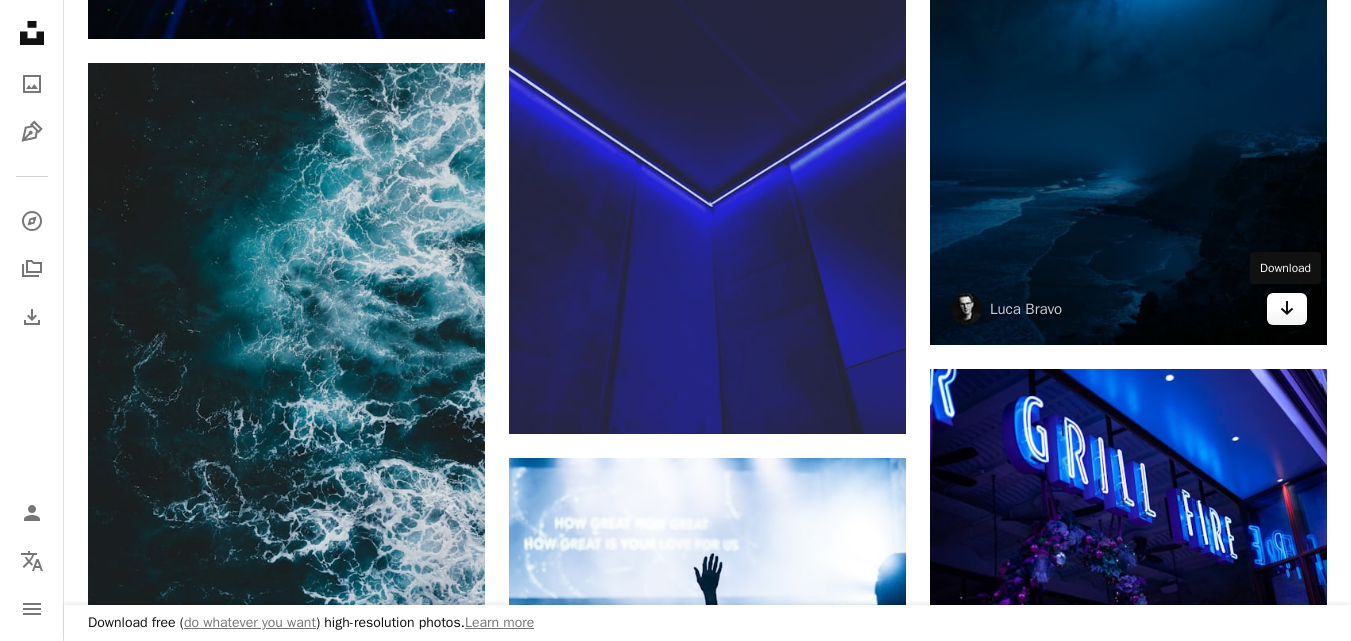 click 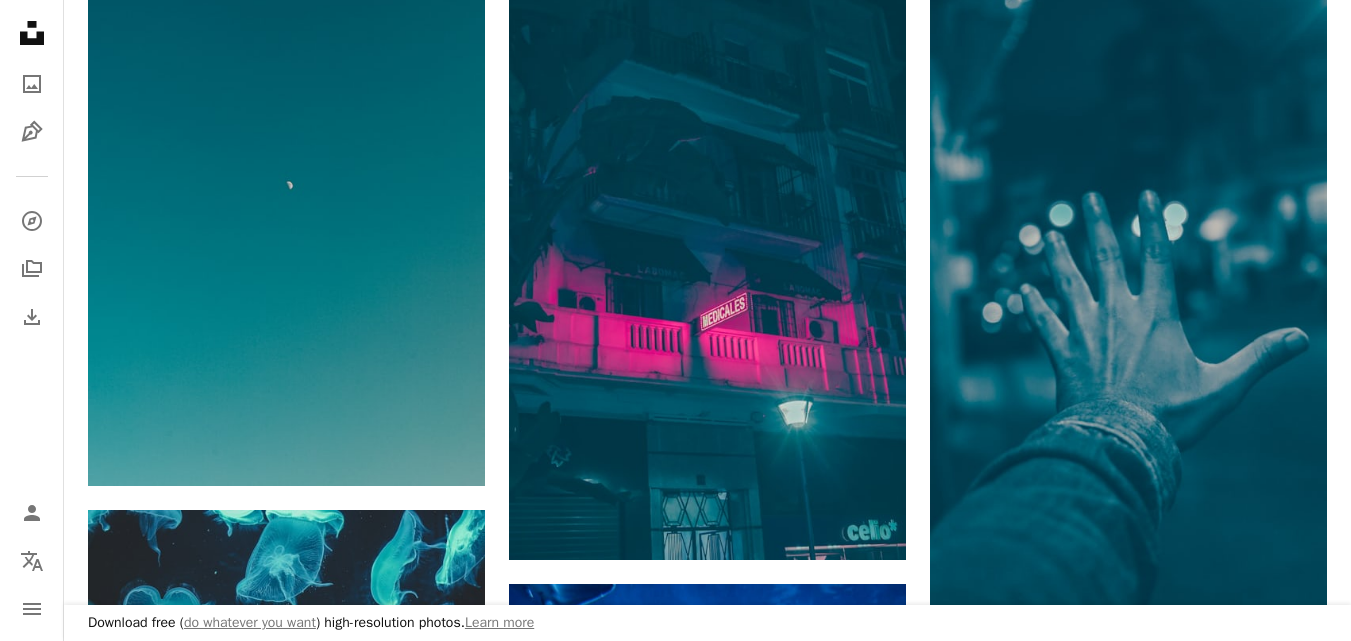 scroll, scrollTop: 17900, scrollLeft: 0, axis: vertical 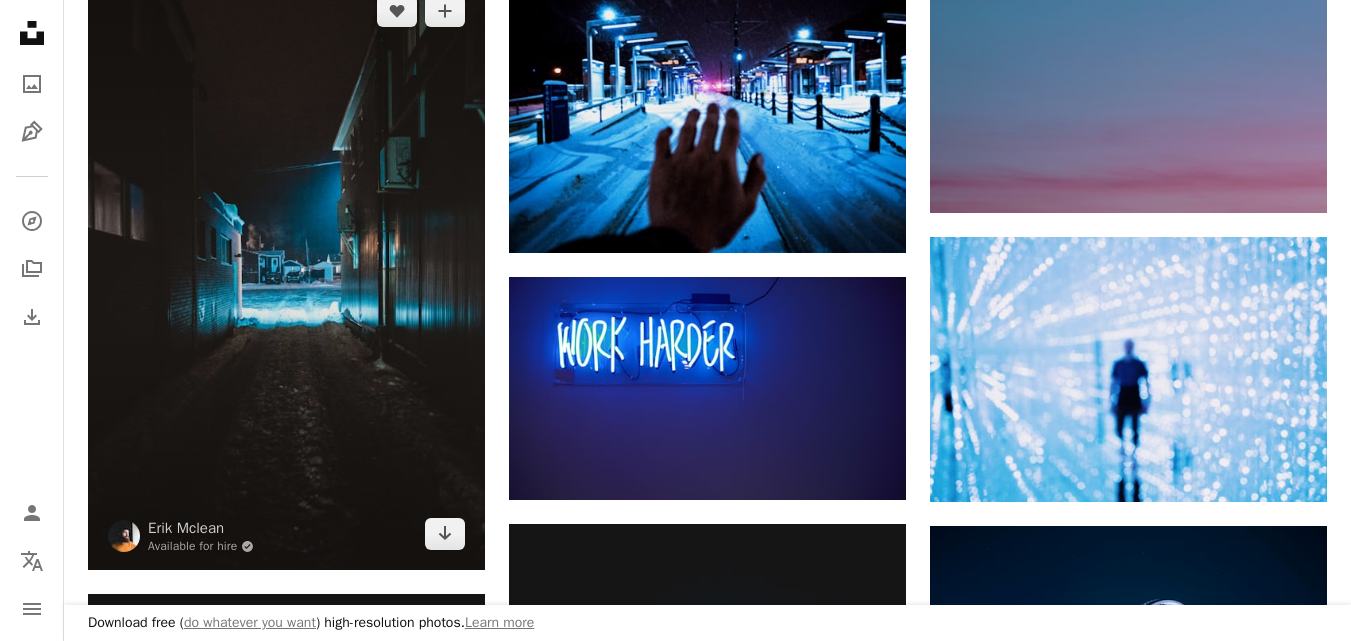click at bounding box center [286, 273] 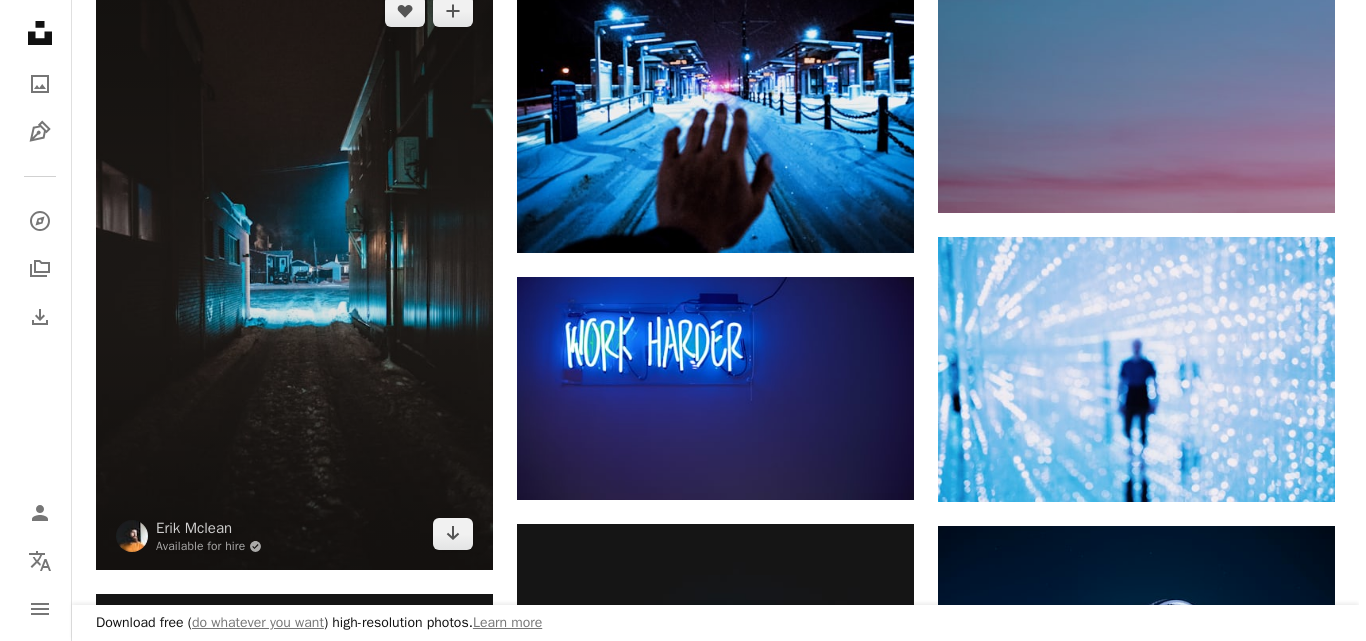 scroll, scrollTop: 28272, scrollLeft: 0, axis: vertical 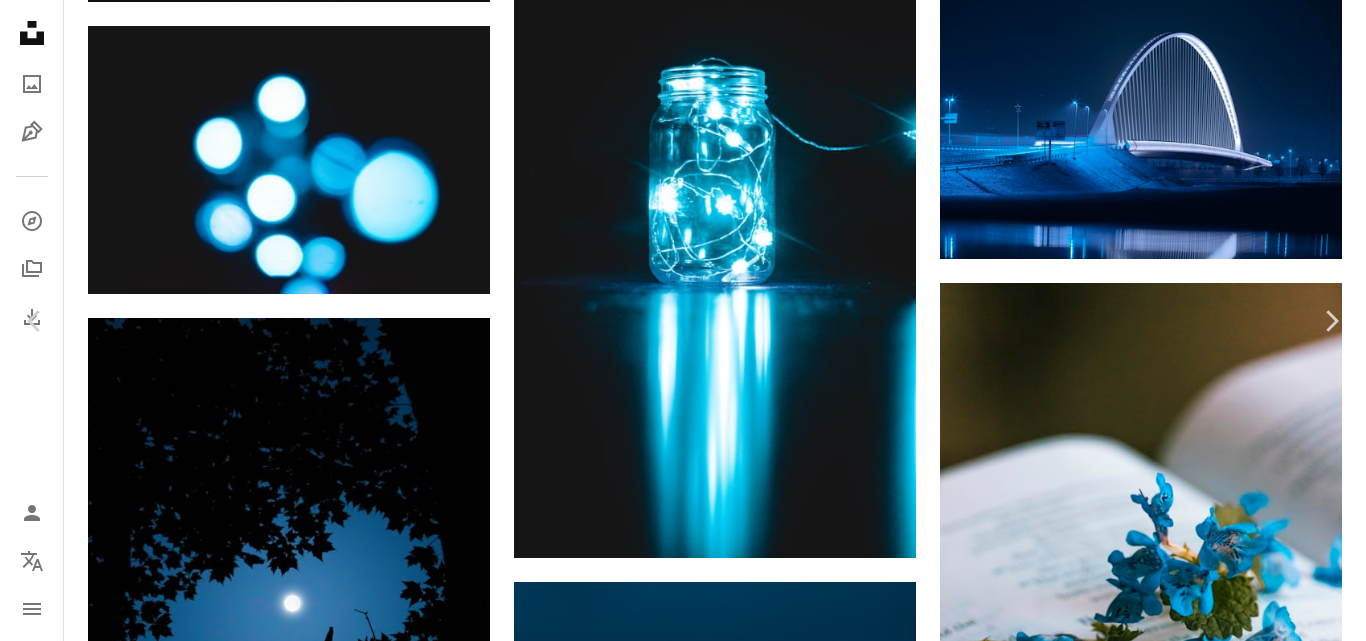 click on "An X shape" at bounding box center [20, 20] 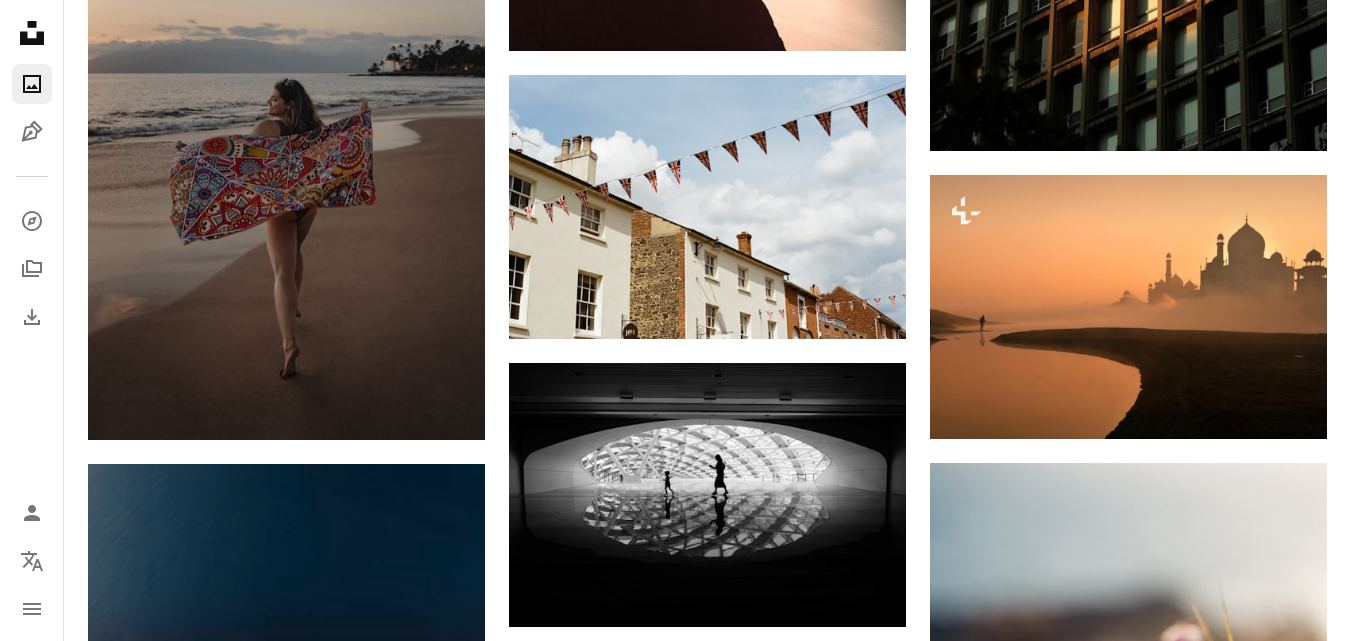 scroll, scrollTop: 548, scrollLeft: 0, axis: vertical 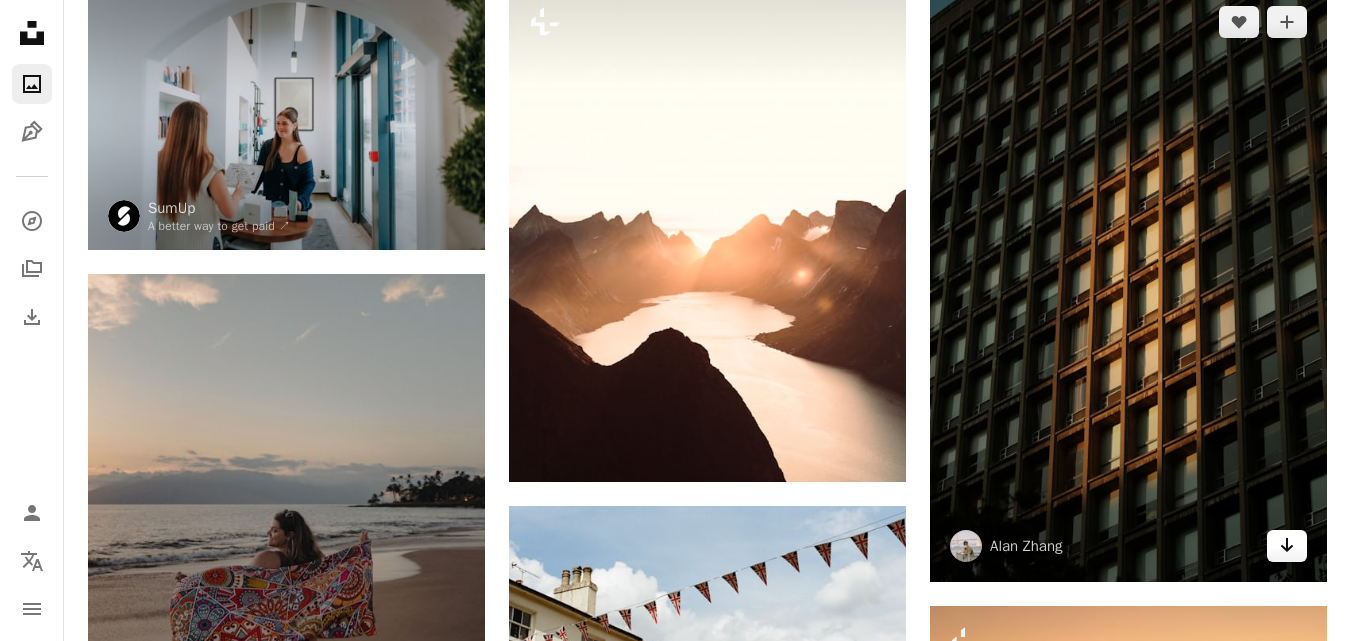 click on "Arrow pointing down" 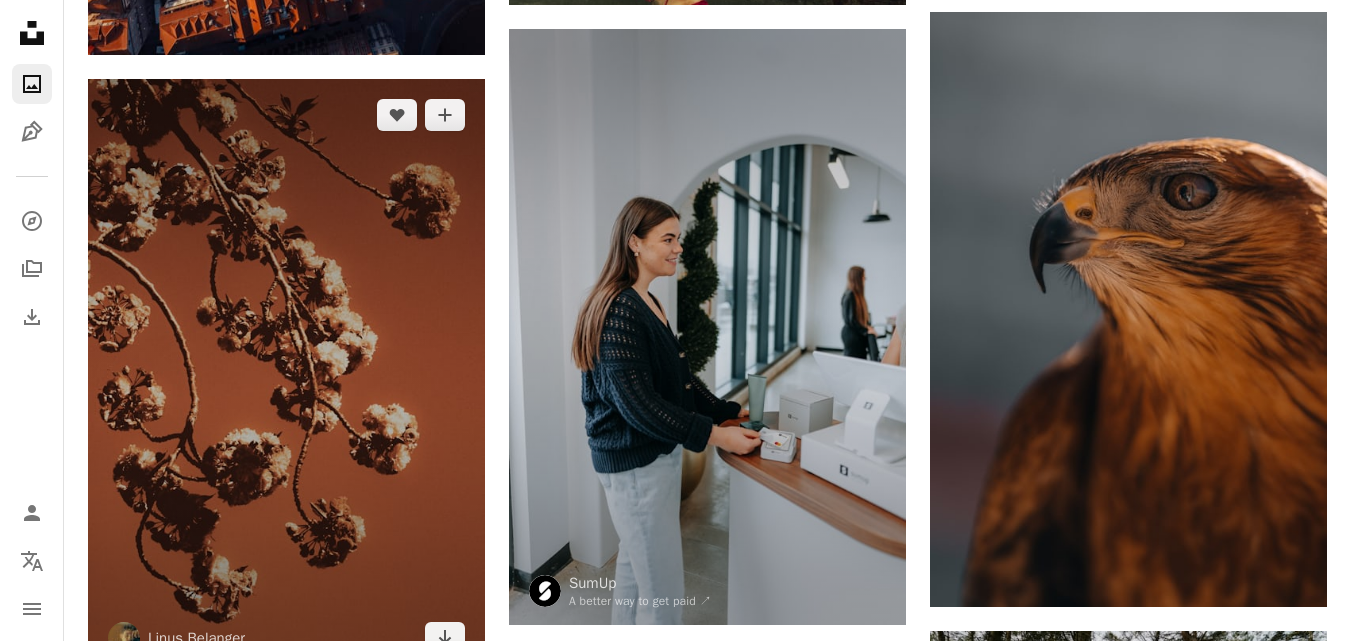 scroll, scrollTop: 2091, scrollLeft: 0, axis: vertical 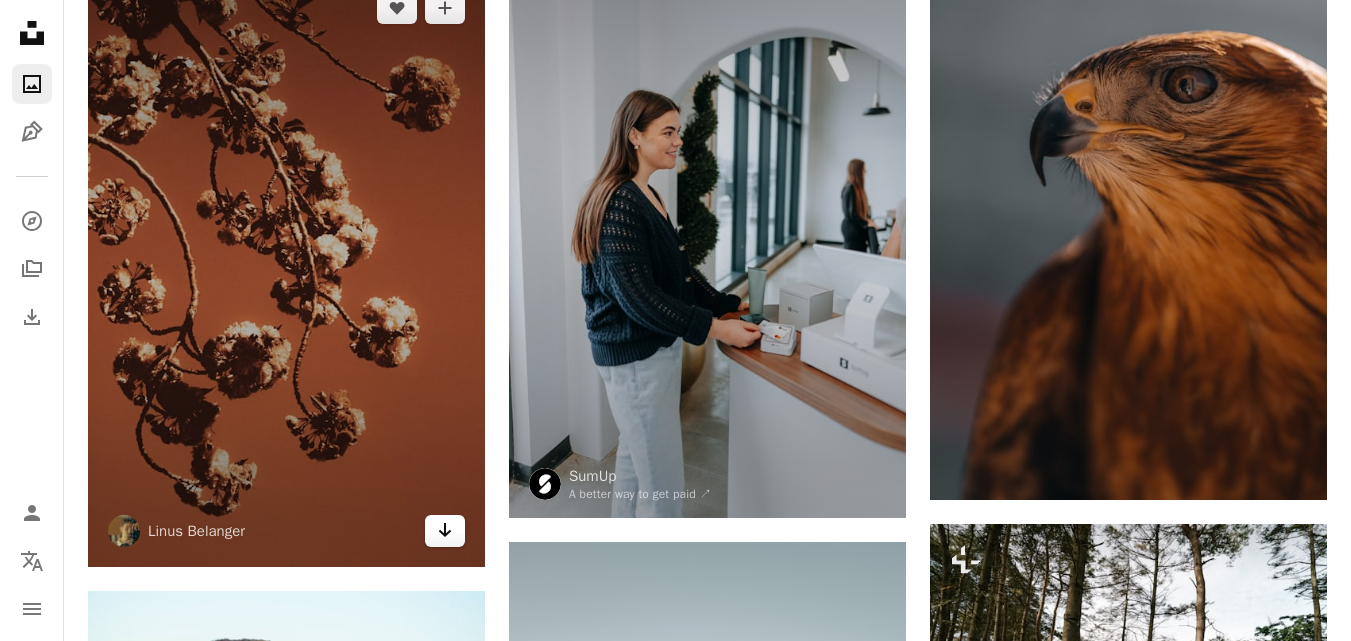 click 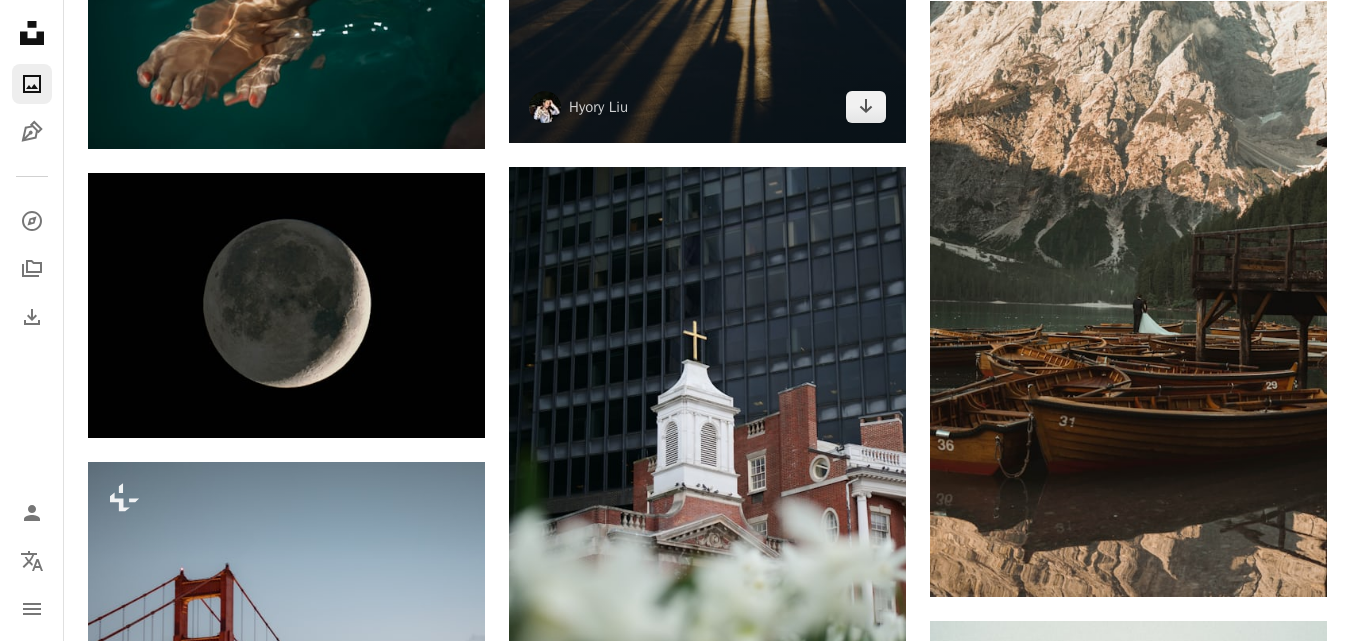 scroll, scrollTop: 4354, scrollLeft: 0, axis: vertical 